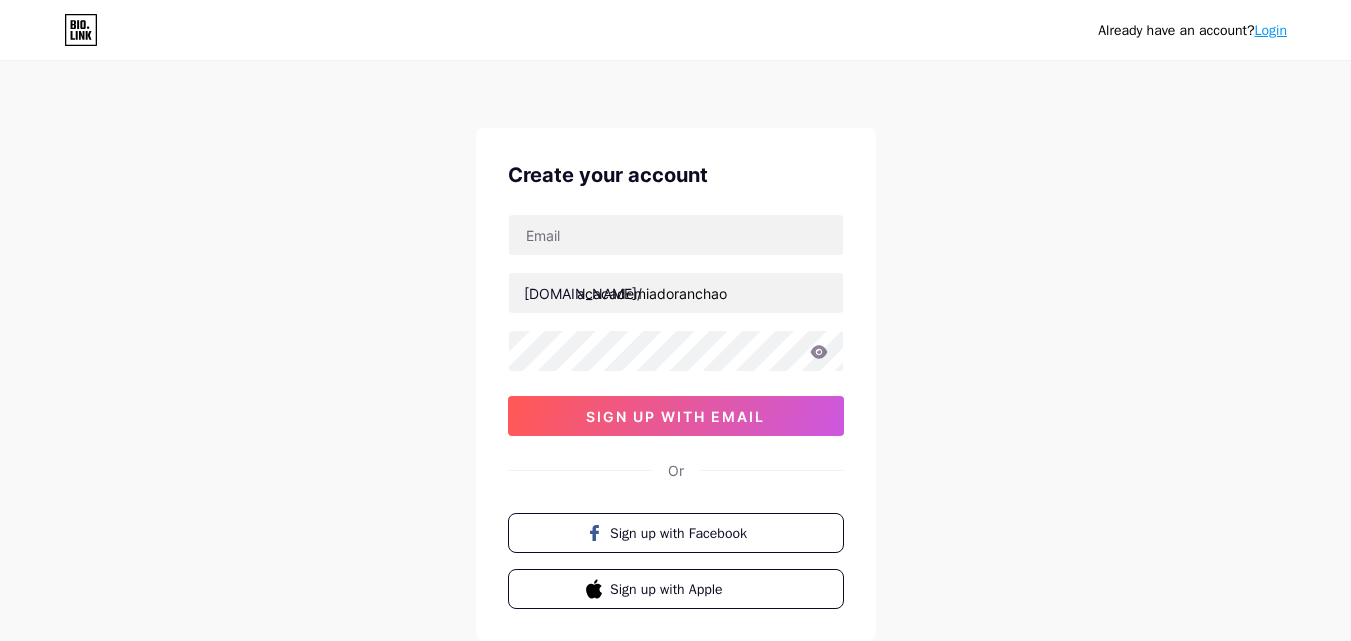 scroll, scrollTop: 0, scrollLeft: 0, axis: both 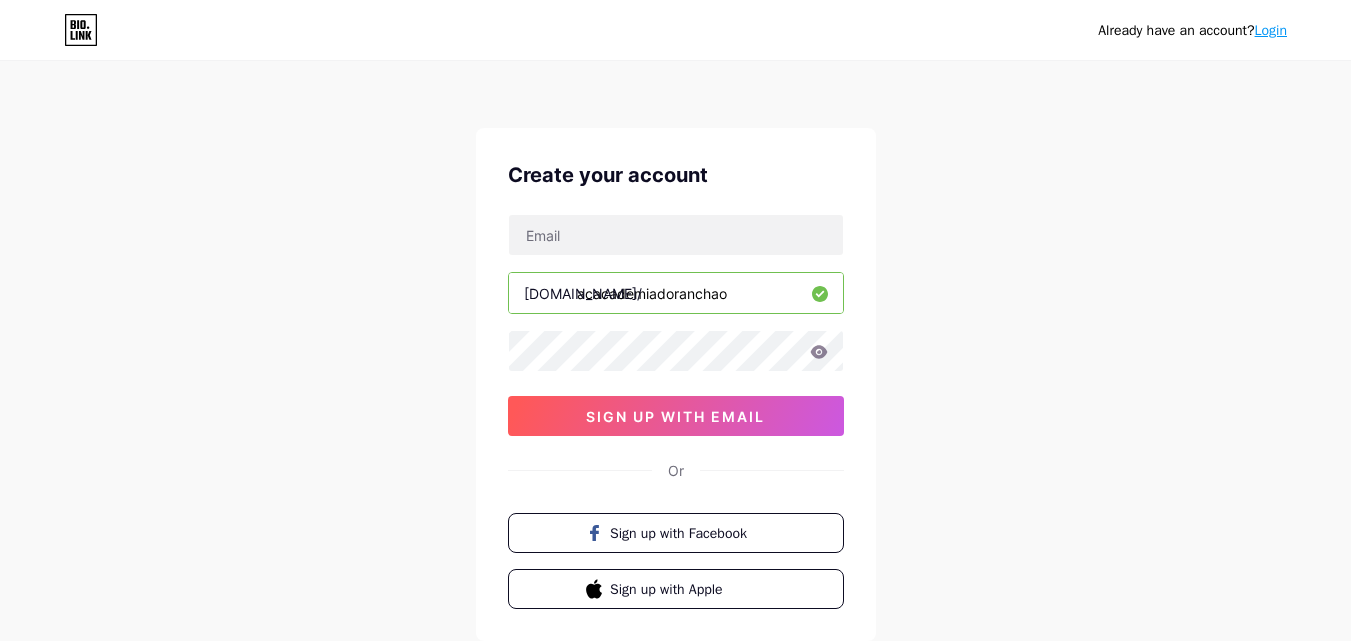click on "acacademiadoranchao" at bounding box center [676, 293] 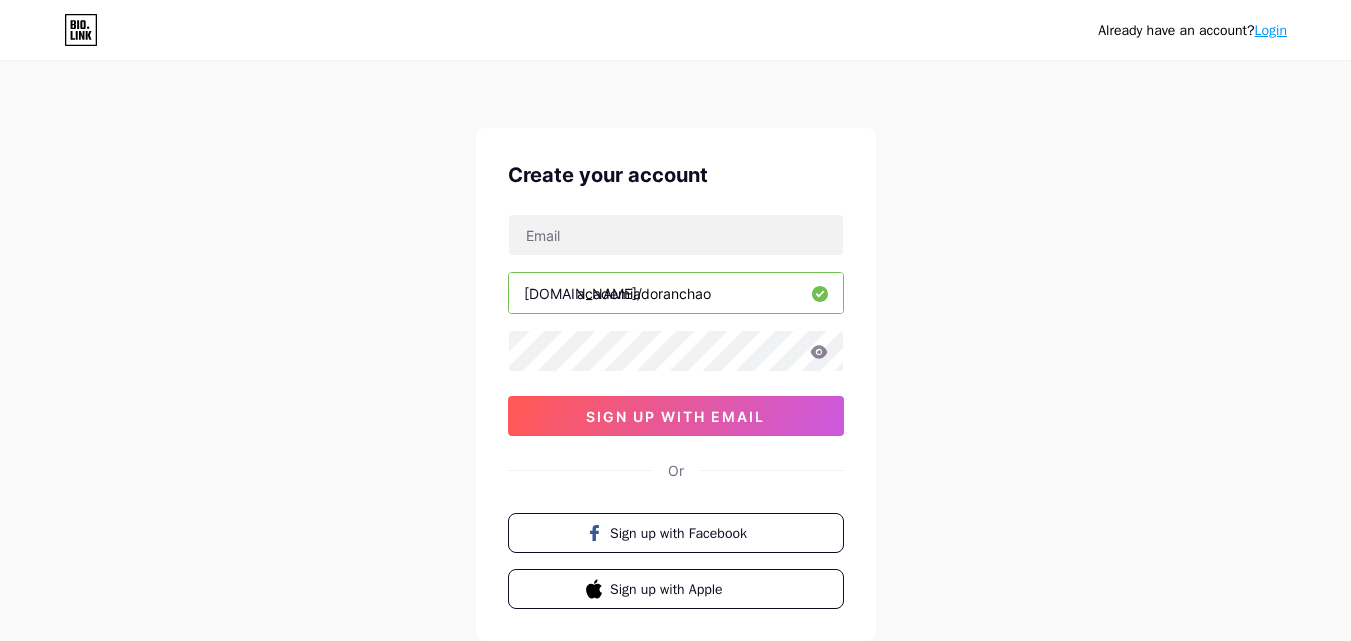 type on "academiadoranchao" 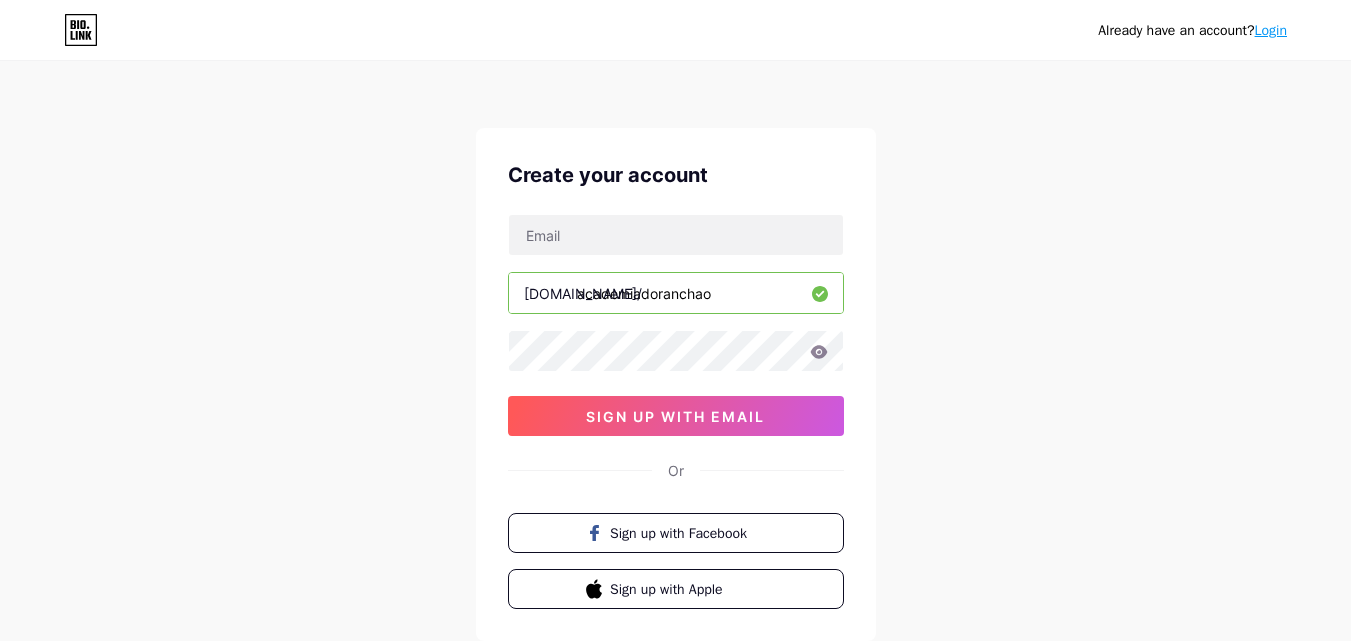 click on "Already have an account?  Login   Create your account         [DOMAIN_NAME]/   academiadoranchao                     sign up with email         Or       Sign up with Facebook
Sign up with Apple
By signing up, you agree to our  Terms of Service  and  Privacy Policy ." at bounding box center [675, 382] 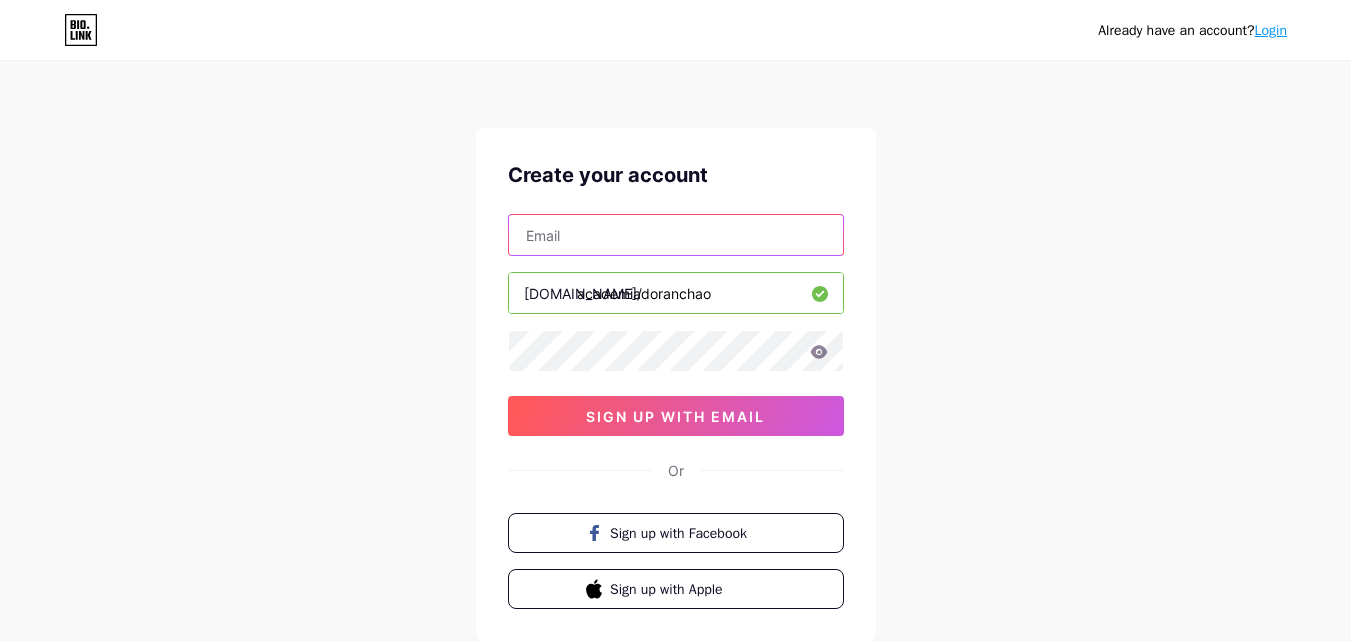 click at bounding box center (676, 235) 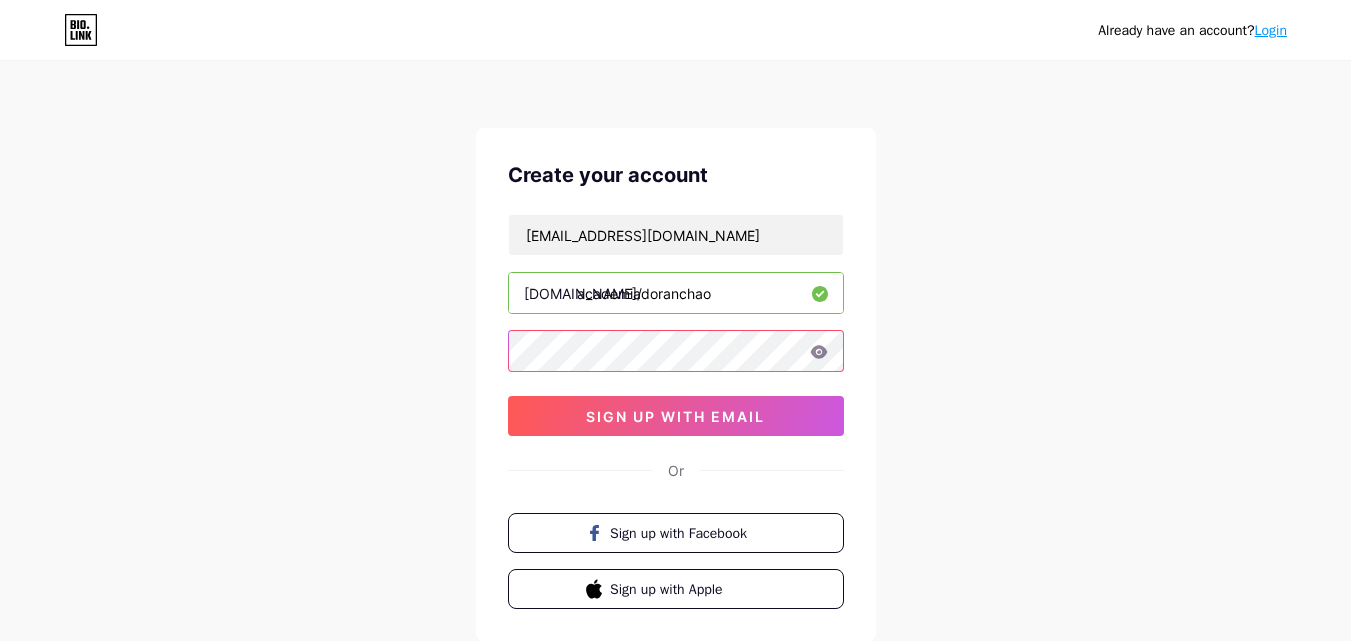 click on "Create your account     [EMAIL_ADDRESS][DOMAIN_NAME]     [DOMAIN_NAME]/   academiadoranchao                     sign up with email         Or       Sign up with Facebook
Sign up with Apple" at bounding box center (676, 384) 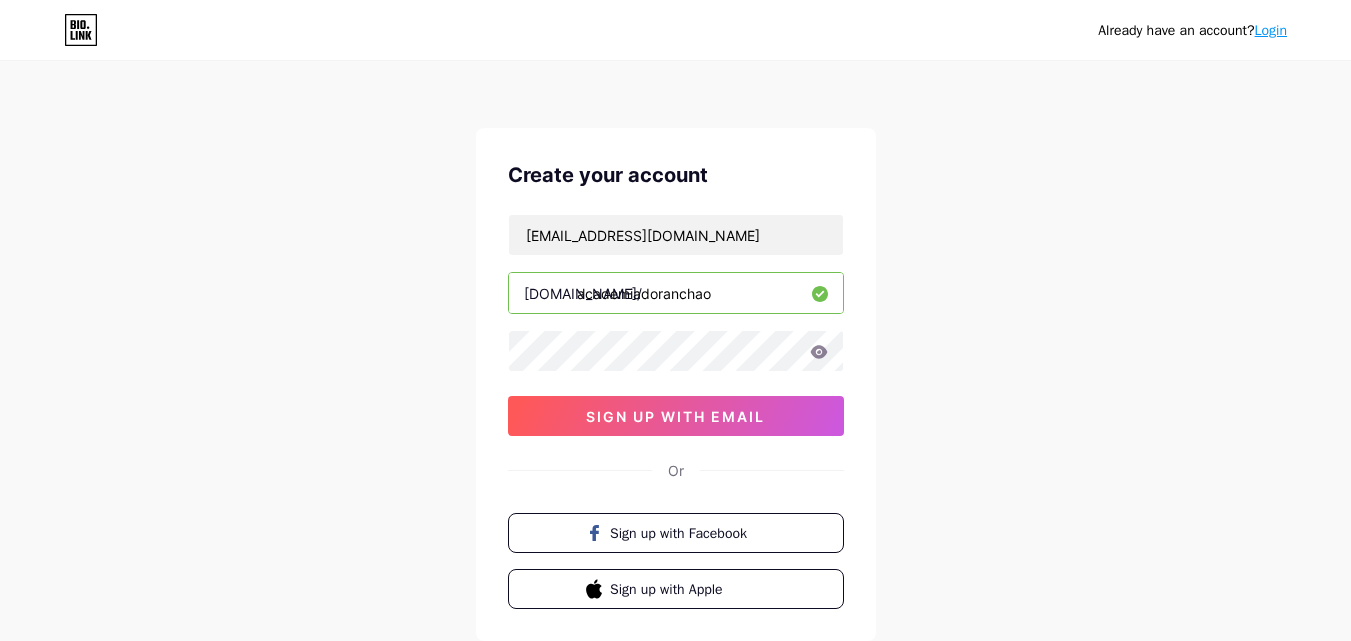 click 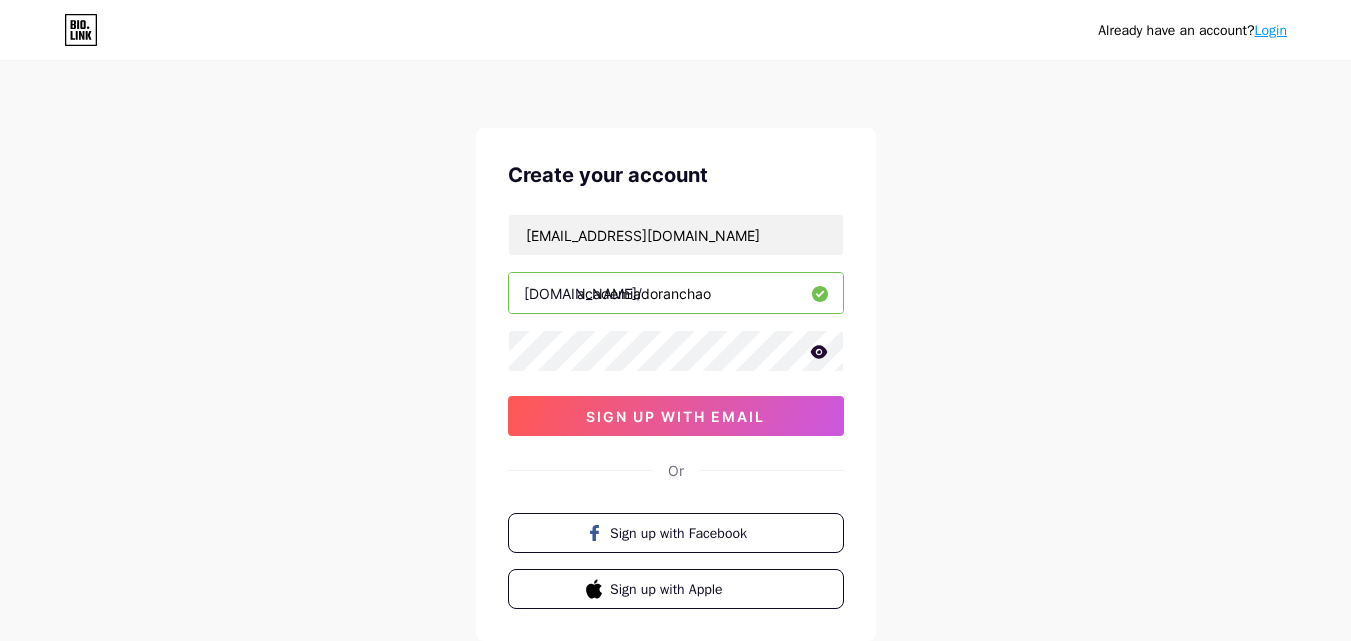 click 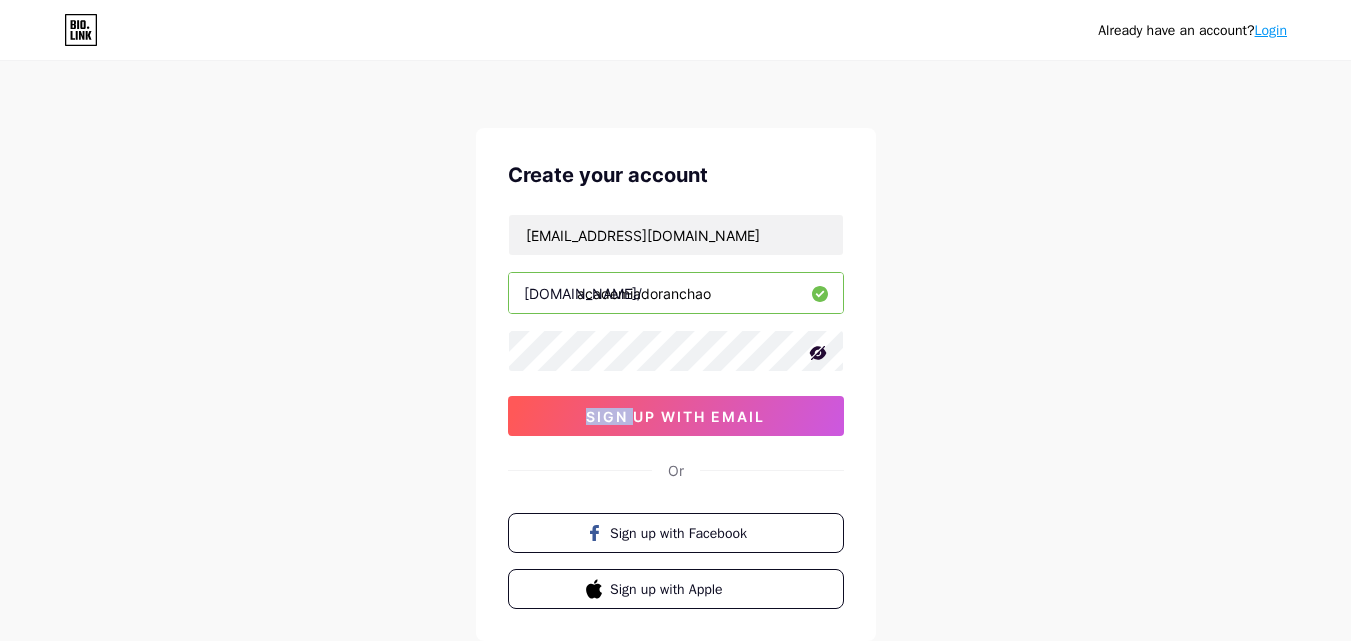 click 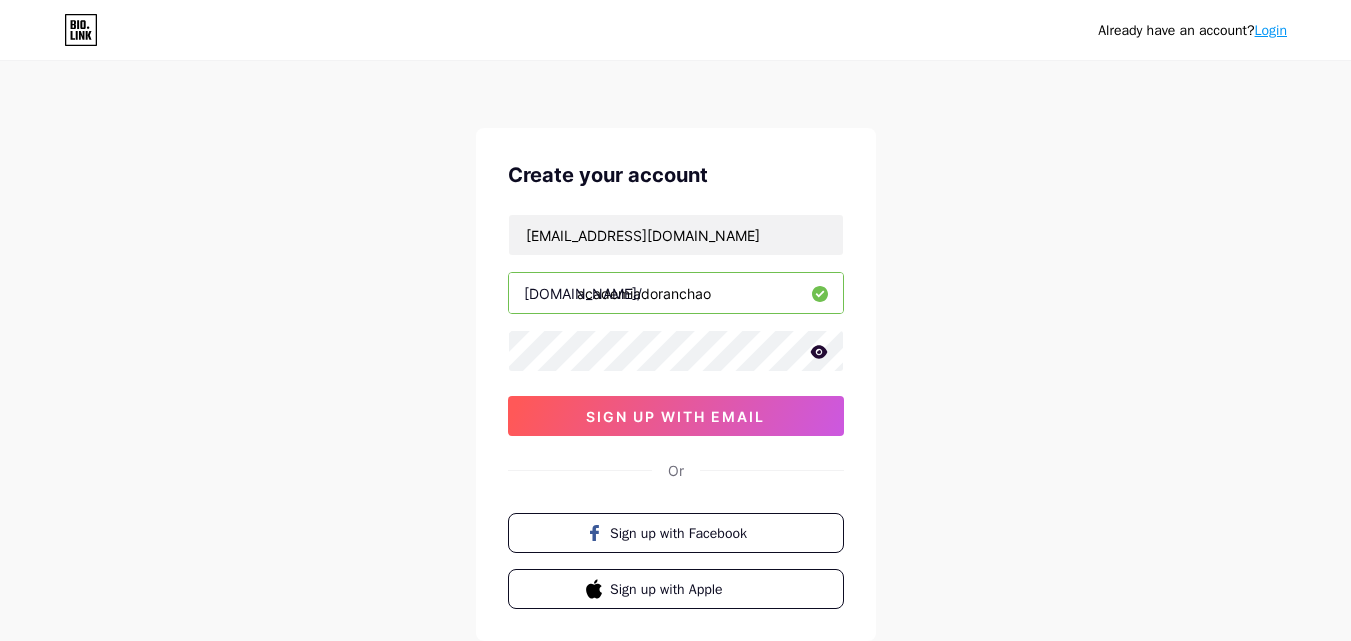 click on "Already have an account?  Login   Create your account     [EMAIL_ADDRESS][DOMAIN_NAME]     [DOMAIN_NAME]/   academiadoranchao                     sign up with email         Or       Sign up with Facebook
Sign up with Apple
By signing up, you agree to our  Terms of Service  and  Privacy Policy ." at bounding box center (675, 382) 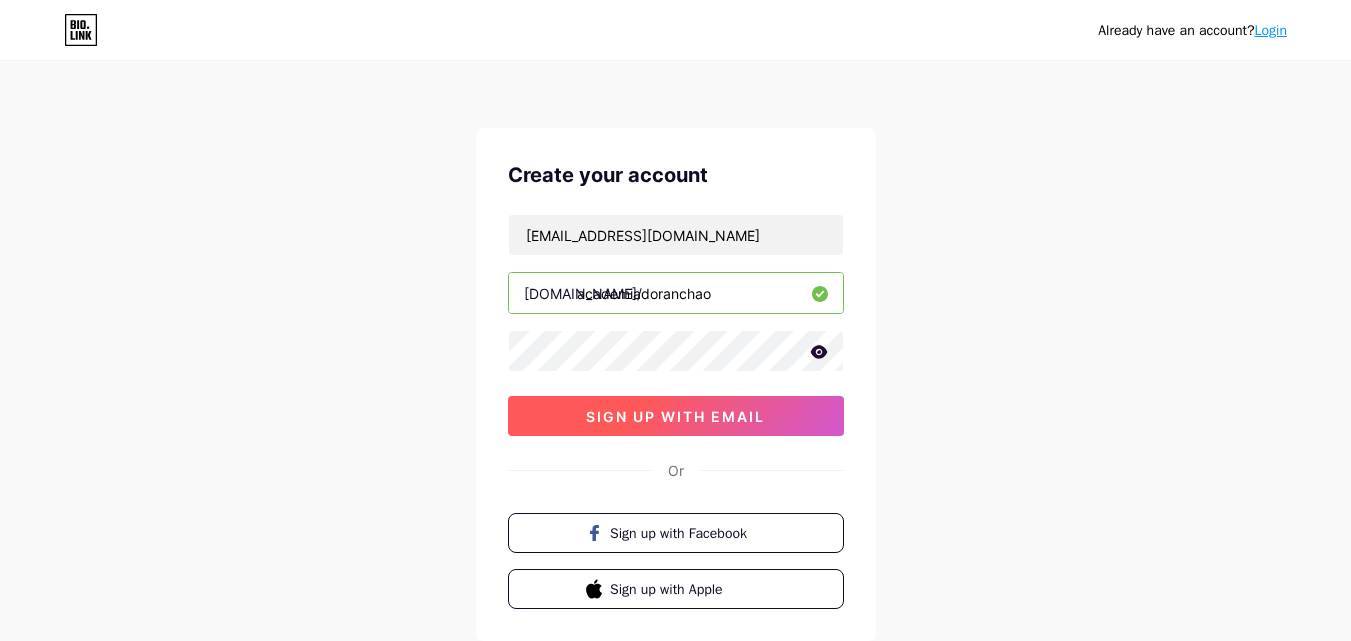 click on "sign up with email" at bounding box center (676, 416) 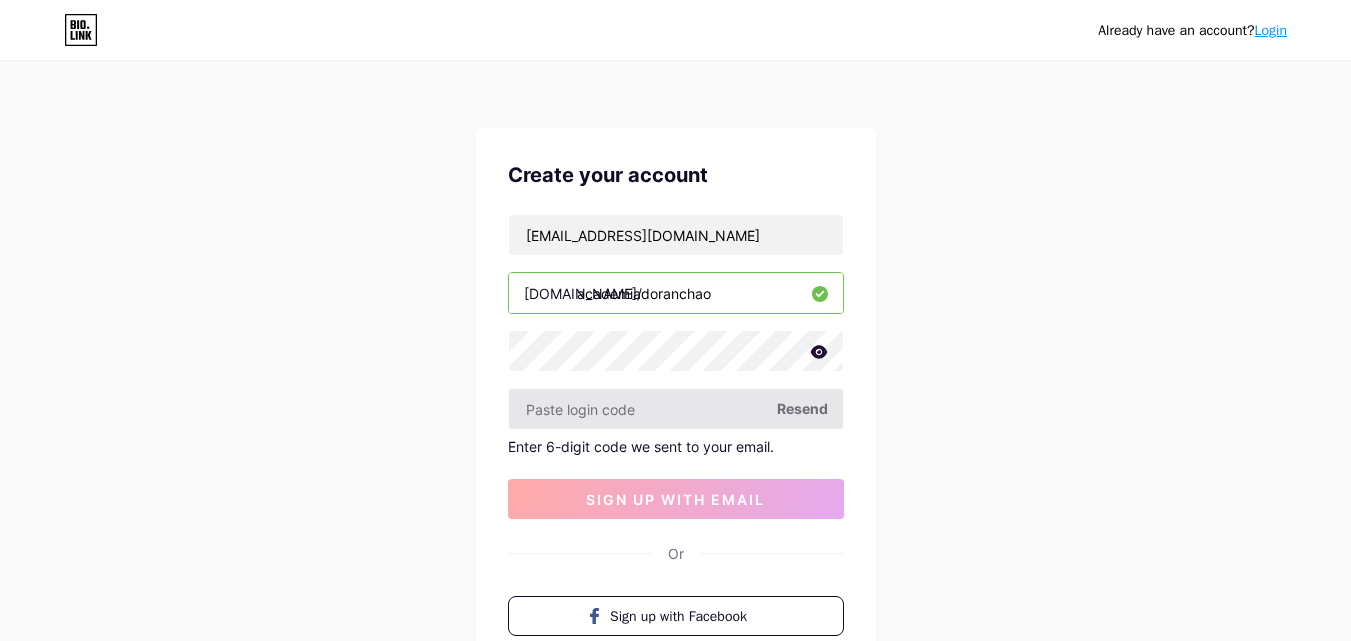 click at bounding box center (676, 409) 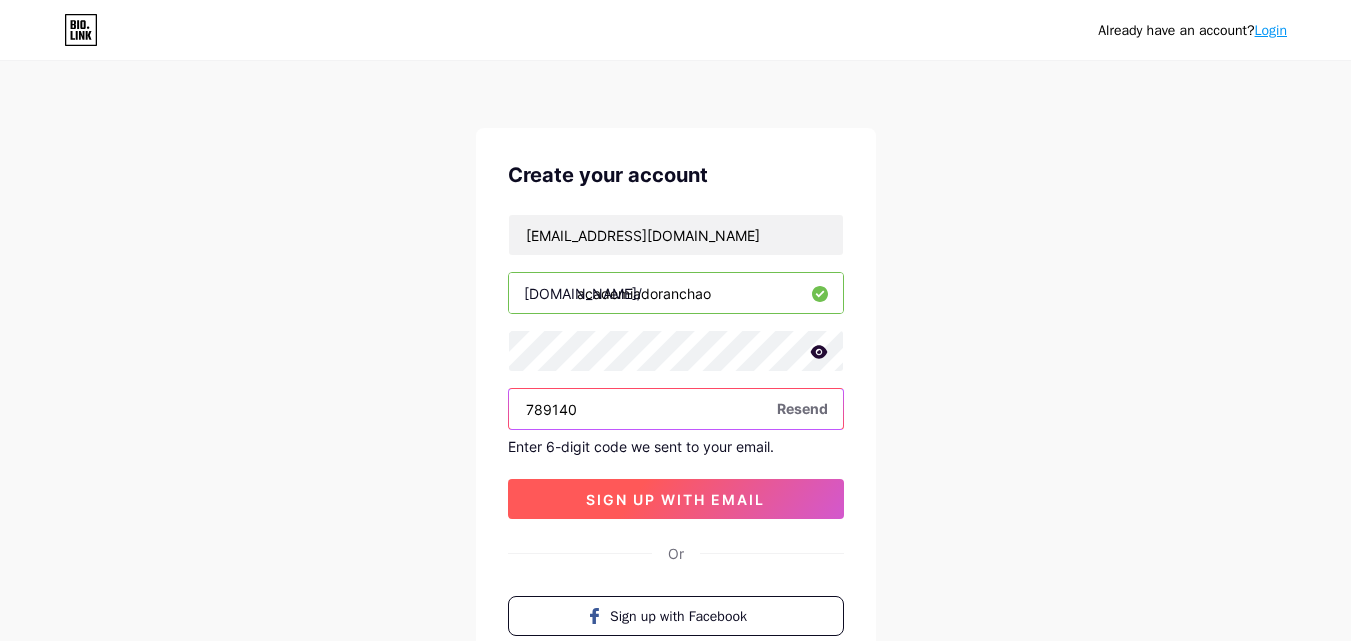 type on "789140" 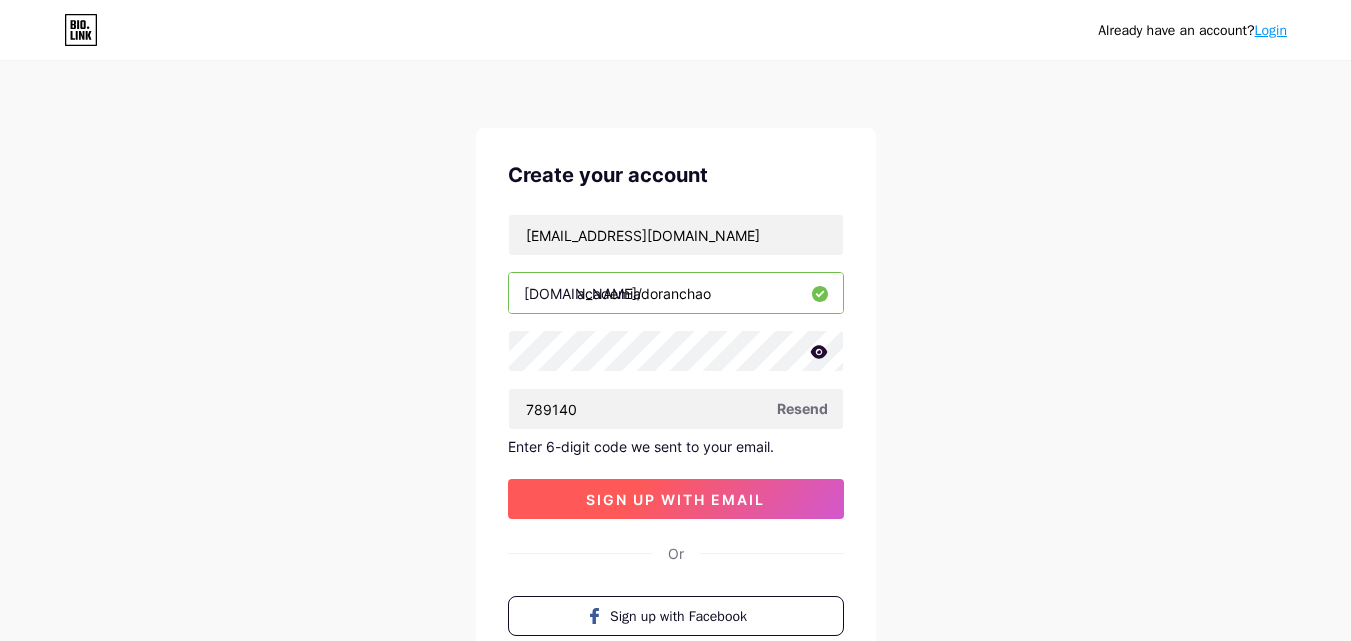 click on "sign up with email" at bounding box center (675, 499) 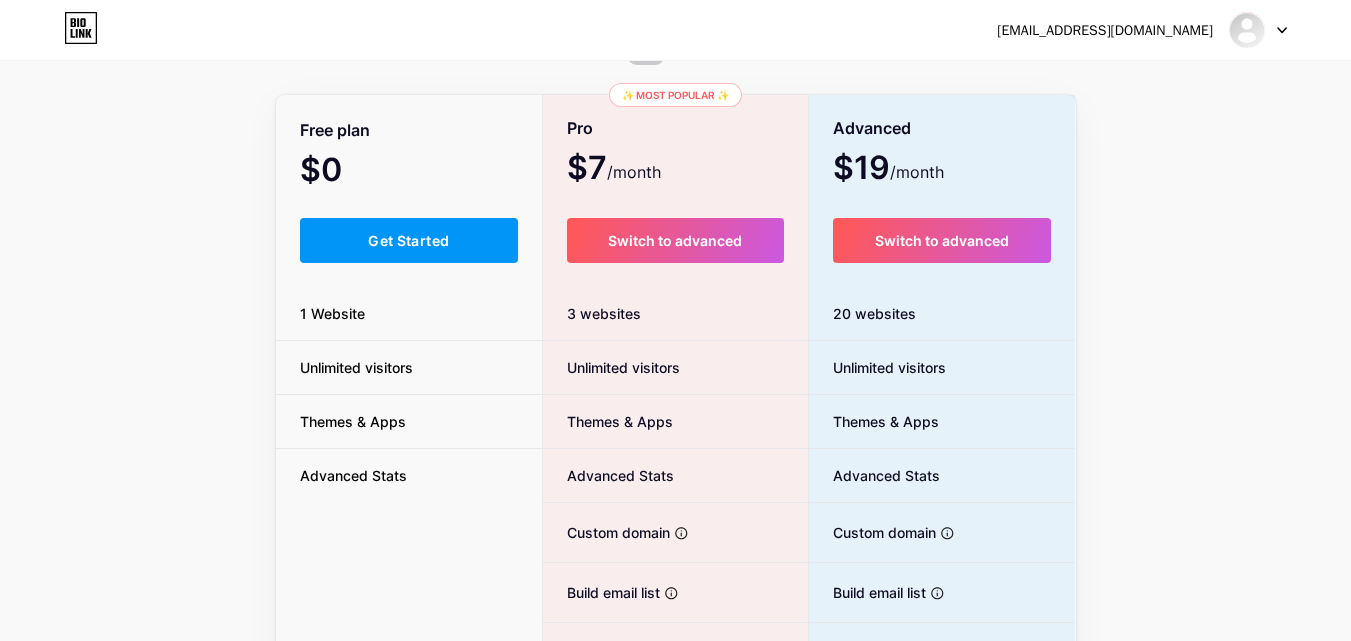 scroll, scrollTop: 100, scrollLeft: 0, axis: vertical 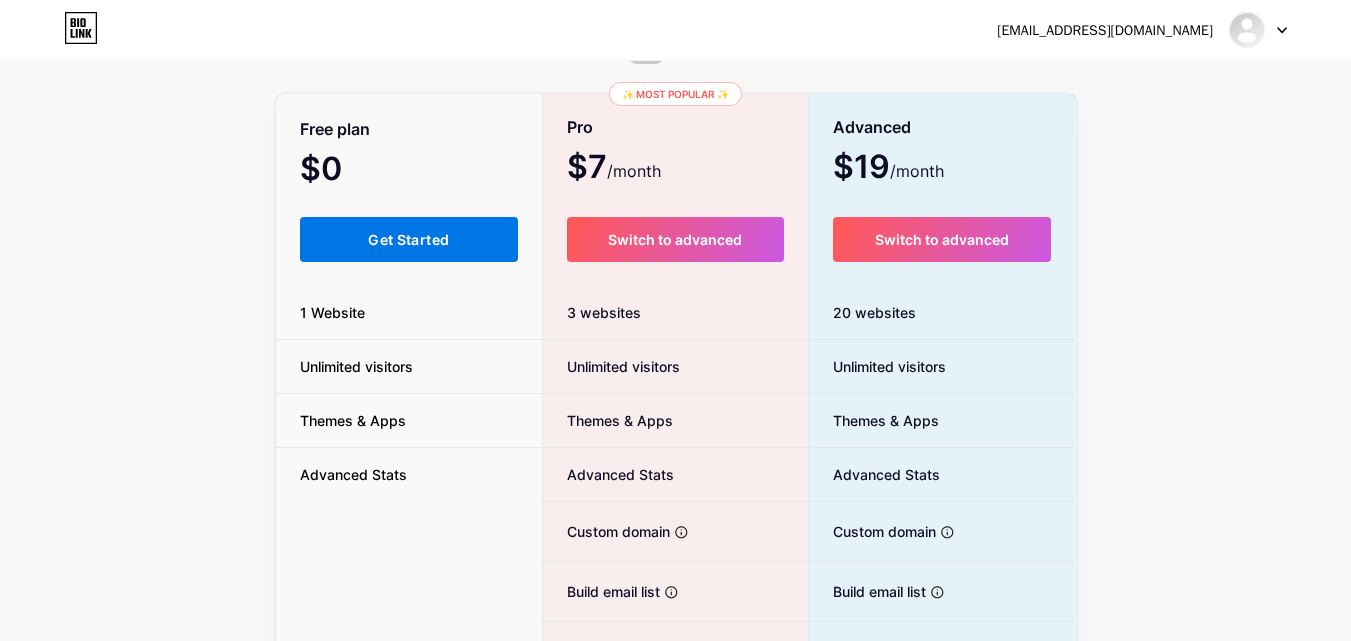 click on "Get Started" at bounding box center [408, 239] 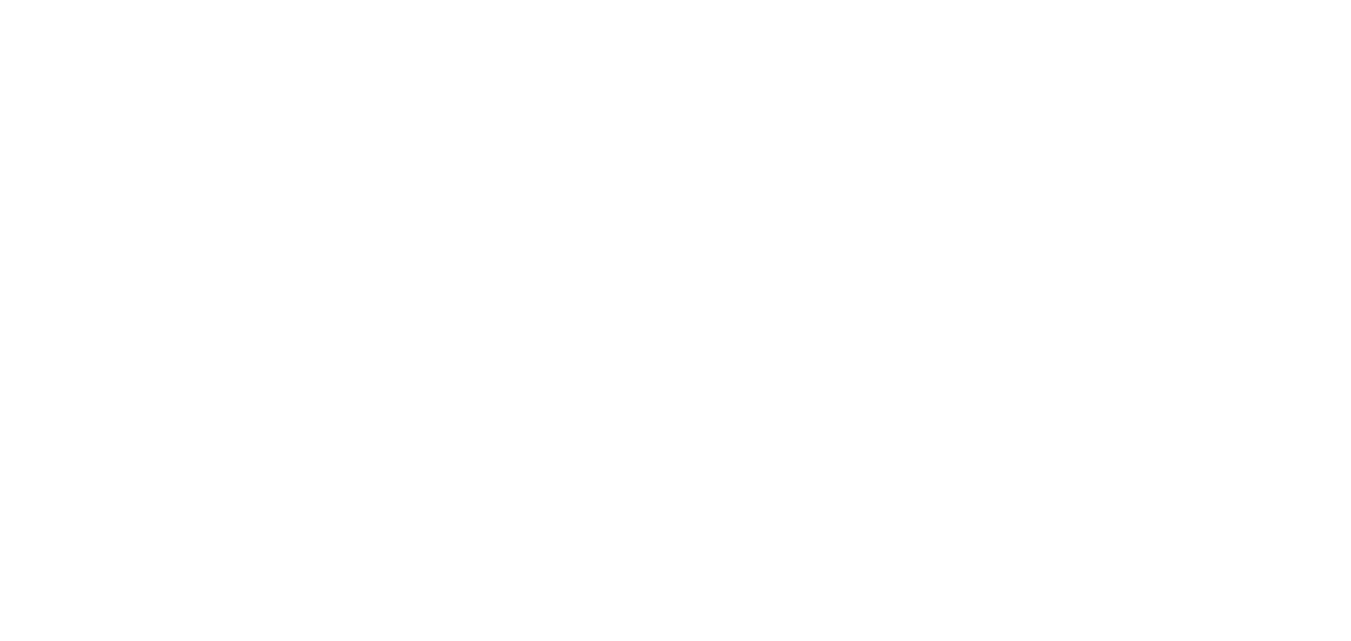 scroll, scrollTop: 0, scrollLeft: 0, axis: both 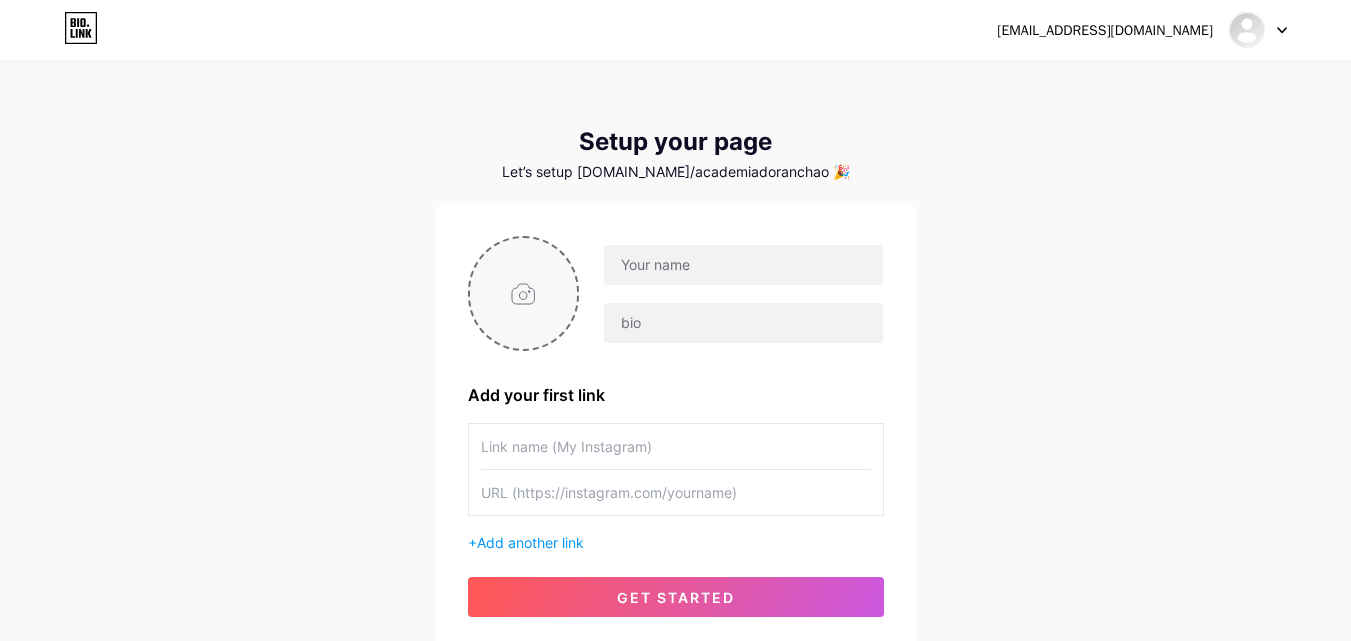 click at bounding box center [524, 293] 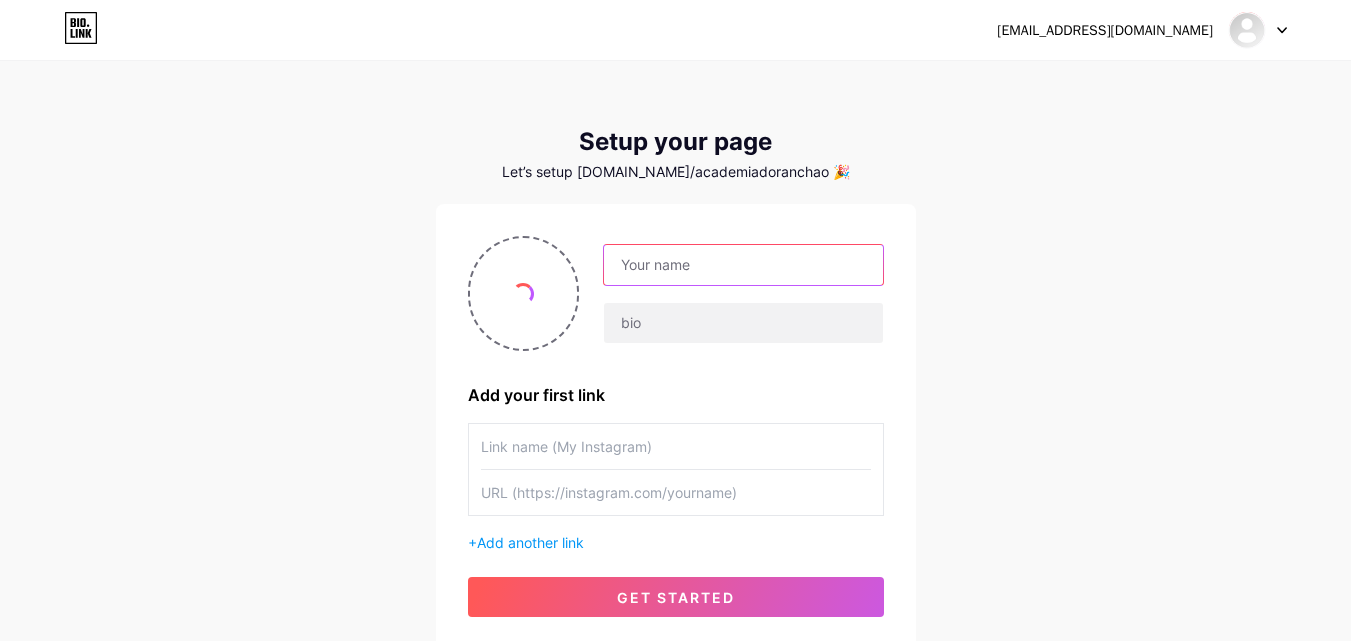 click at bounding box center (743, 265) 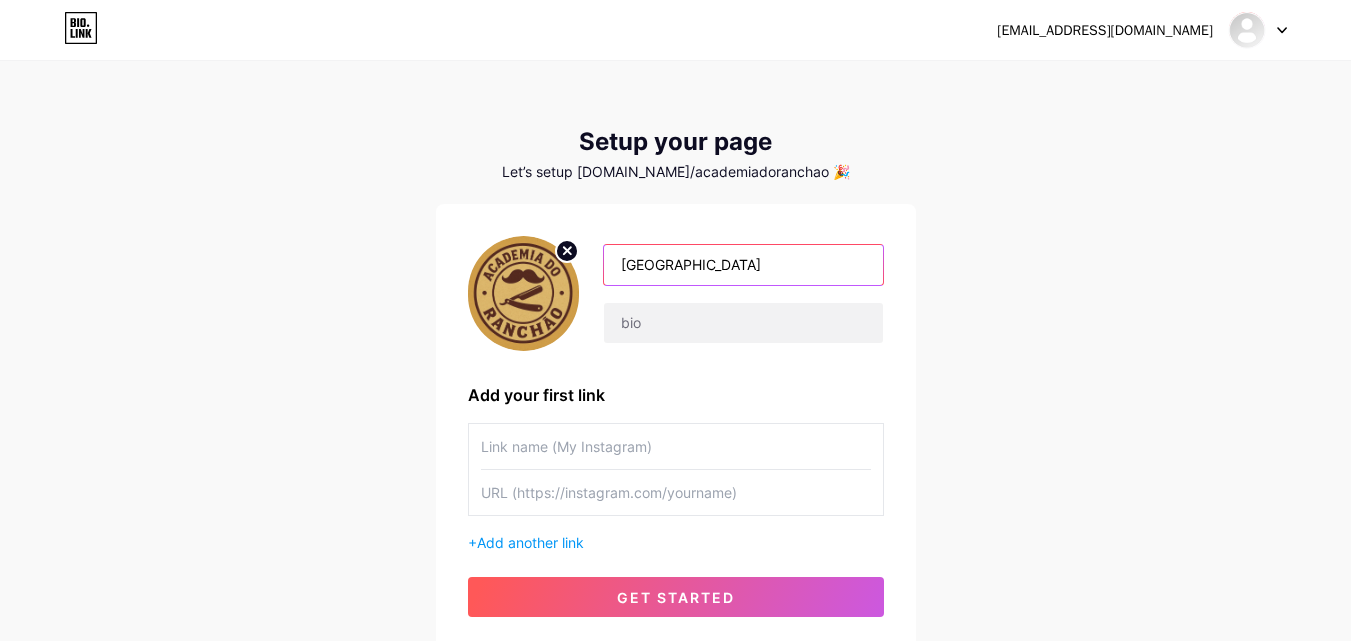 type on "[GEOGRAPHIC_DATA]" 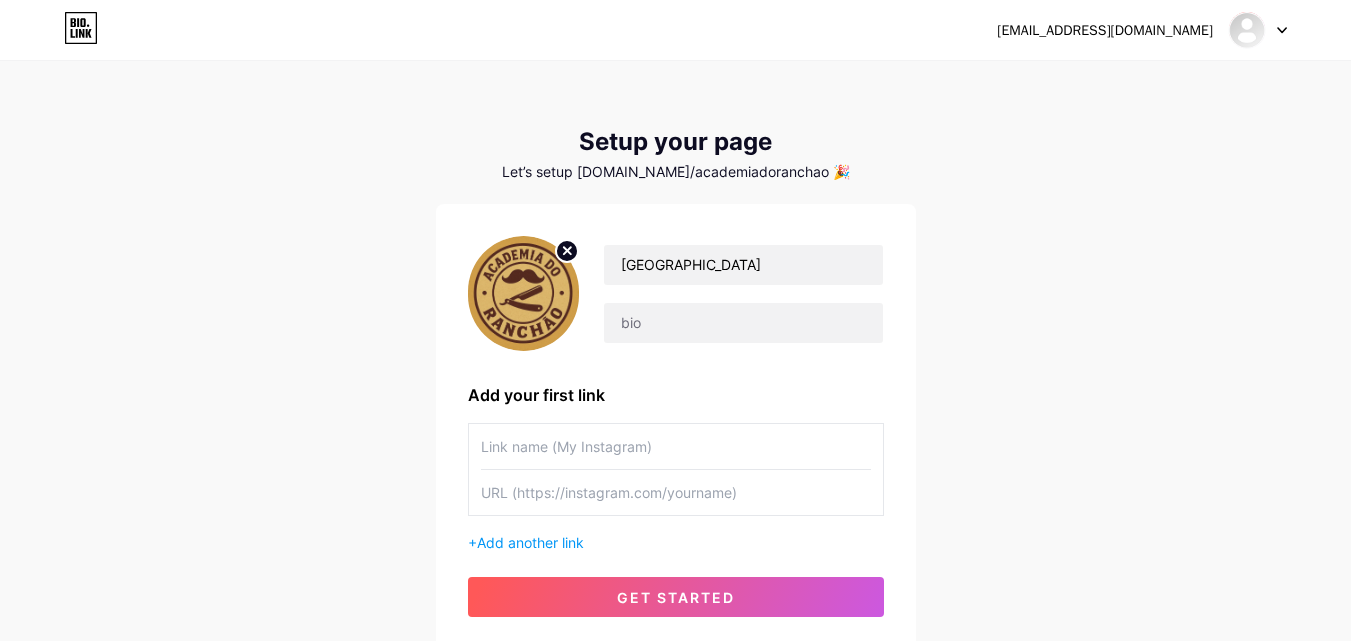 click on "[EMAIL_ADDRESS][DOMAIN_NAME]           Dashboard     Logout   Setup your page   Let’s setup [DOMAIN_NAME]/academiadoranchao 🎉               [GEOGRAPHIC_DATA]         Add your first link
+  Add another link     get started" at bounding box center (675, 356) 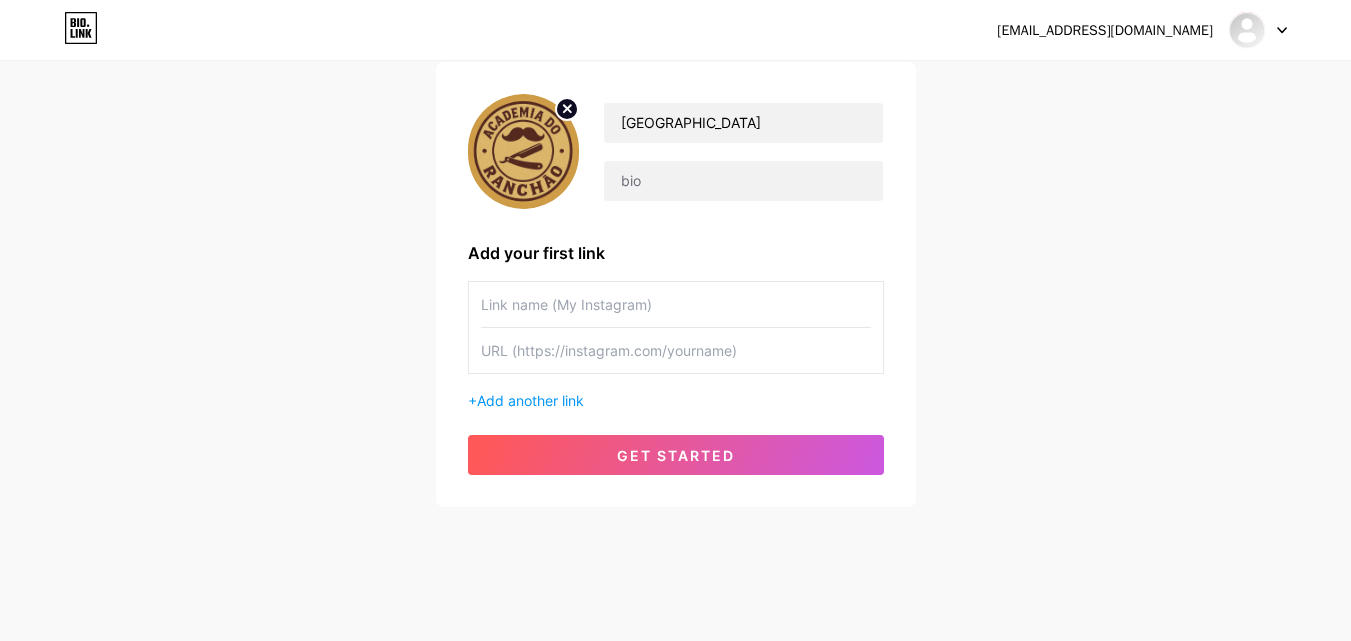 scroll, scrollTop: 152, scrollLeft: 0, axis: vertical 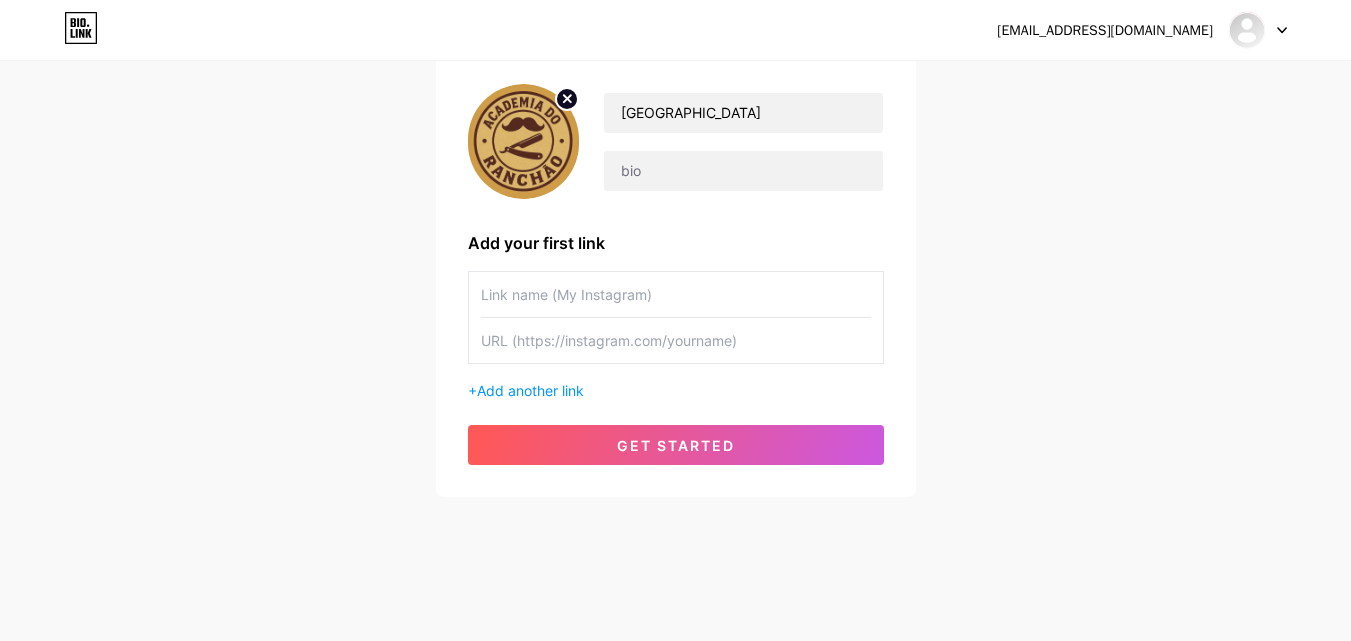 click at bounding box center [676, 294] 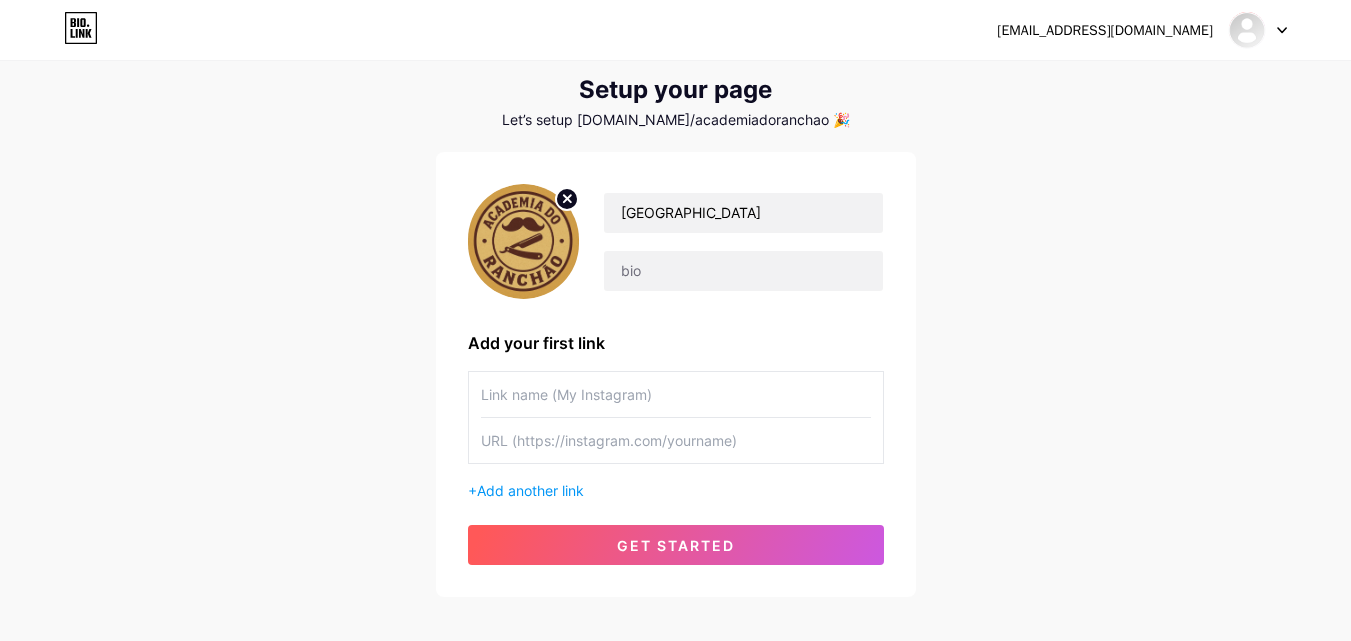 click at bounding box center [676, 394] 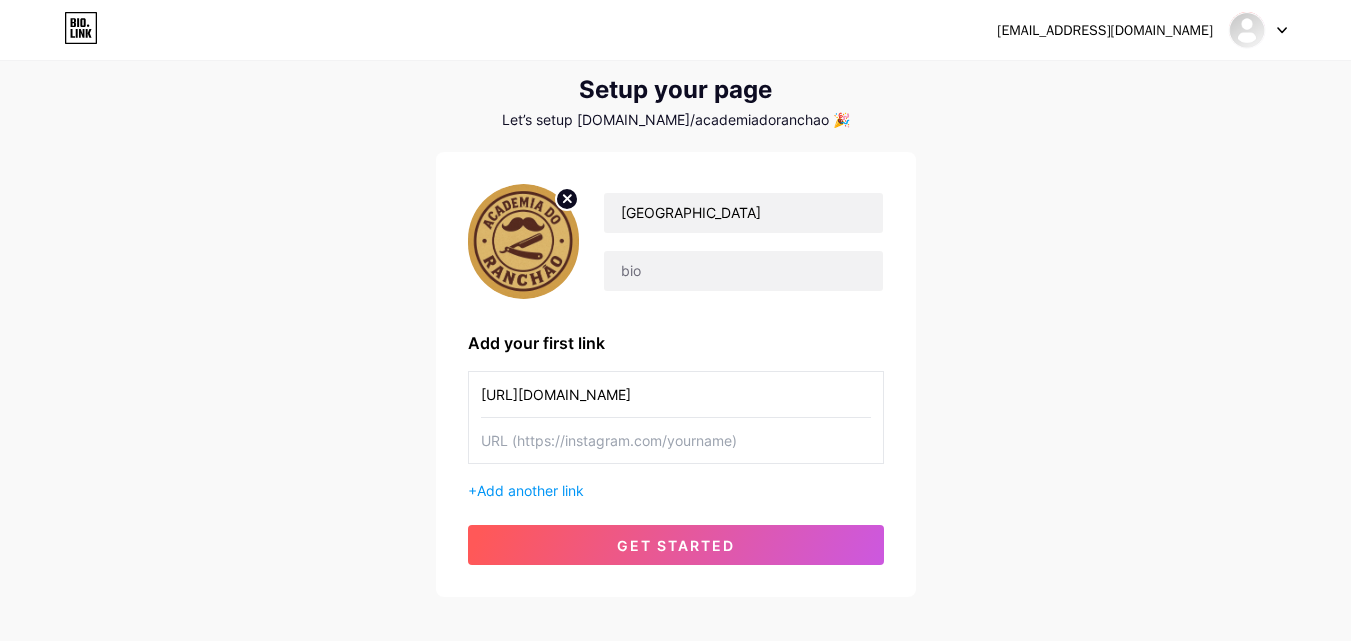 drag, startPoint x: 668, startPoint y: 404, endPoint x: 421, endPoint y: 395, distance: 247.16391 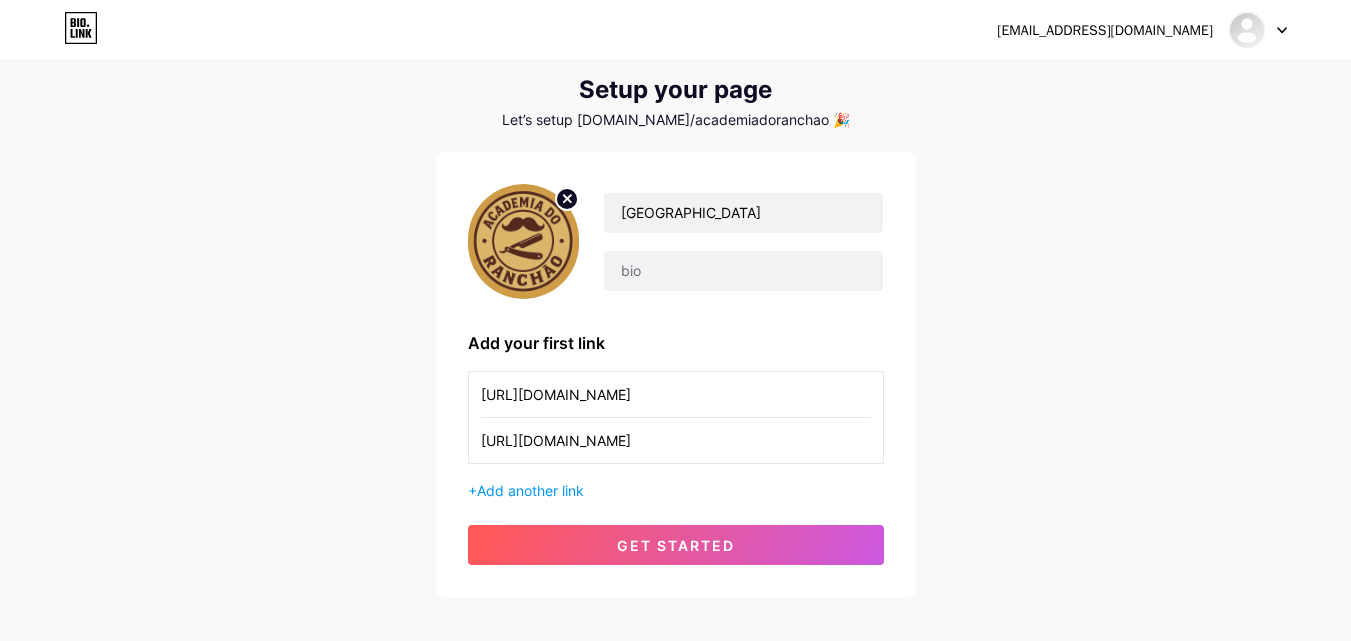 type on "[URL][DOMAIN_NAME]" 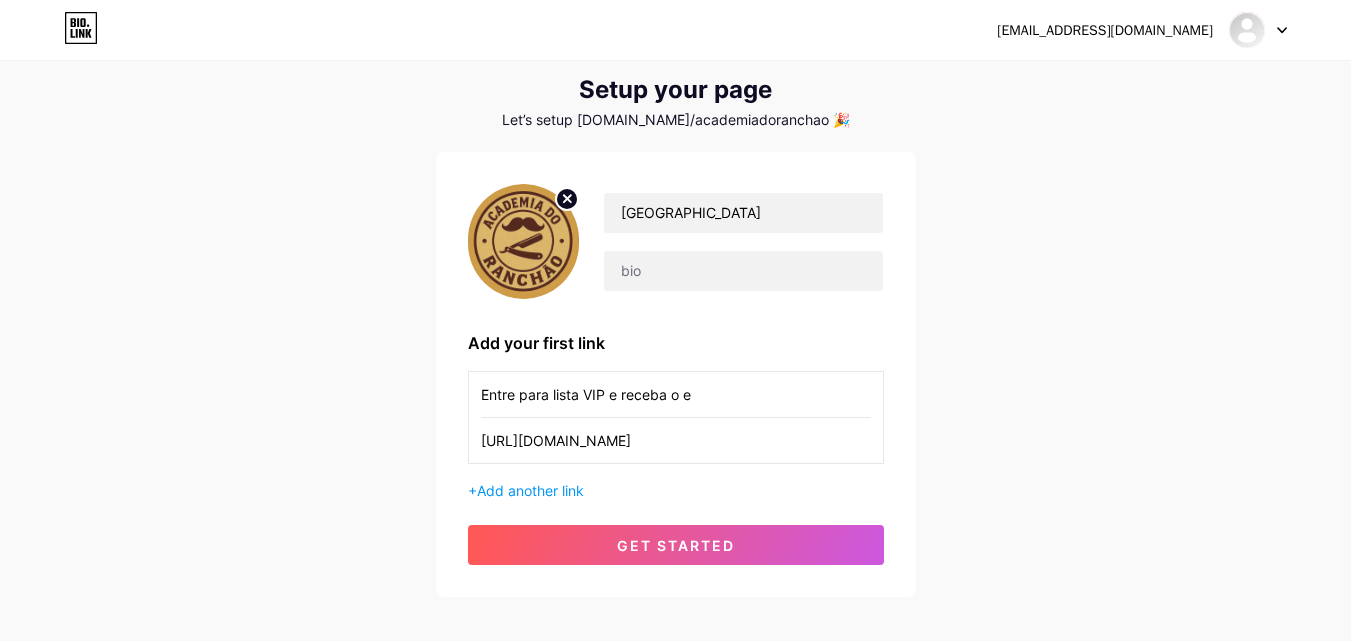 click on "Entre para lista VIP e receba o e" at bounding box center [676, 394] 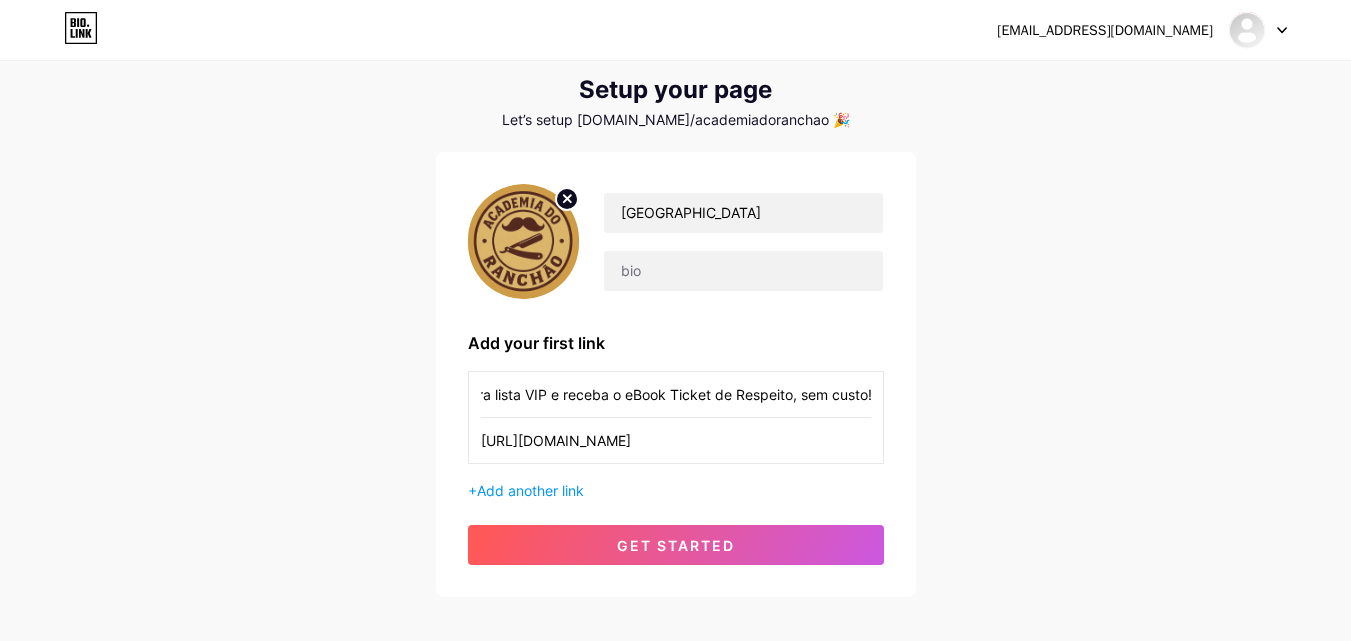 scroll, scrollTop: 0, scrollLeft: 62, axis: horizontal 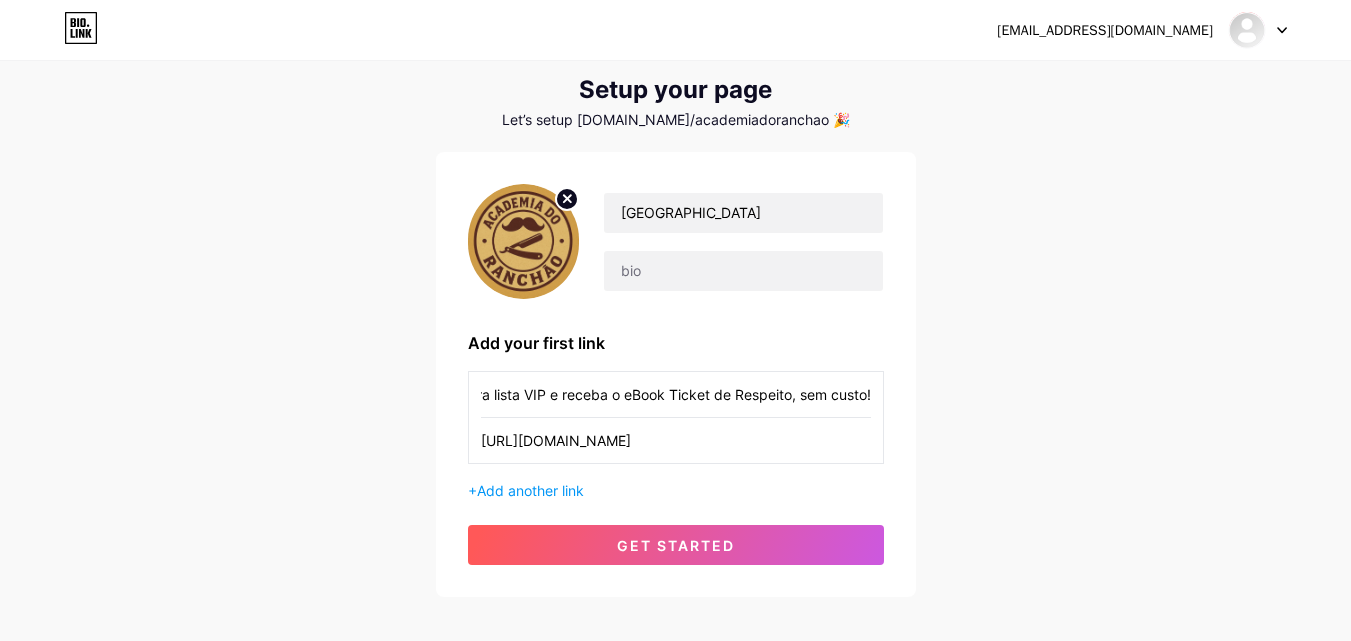 type on "Entre para lista VIP e receba o eBook Ticket de Respeito, sem custo!" 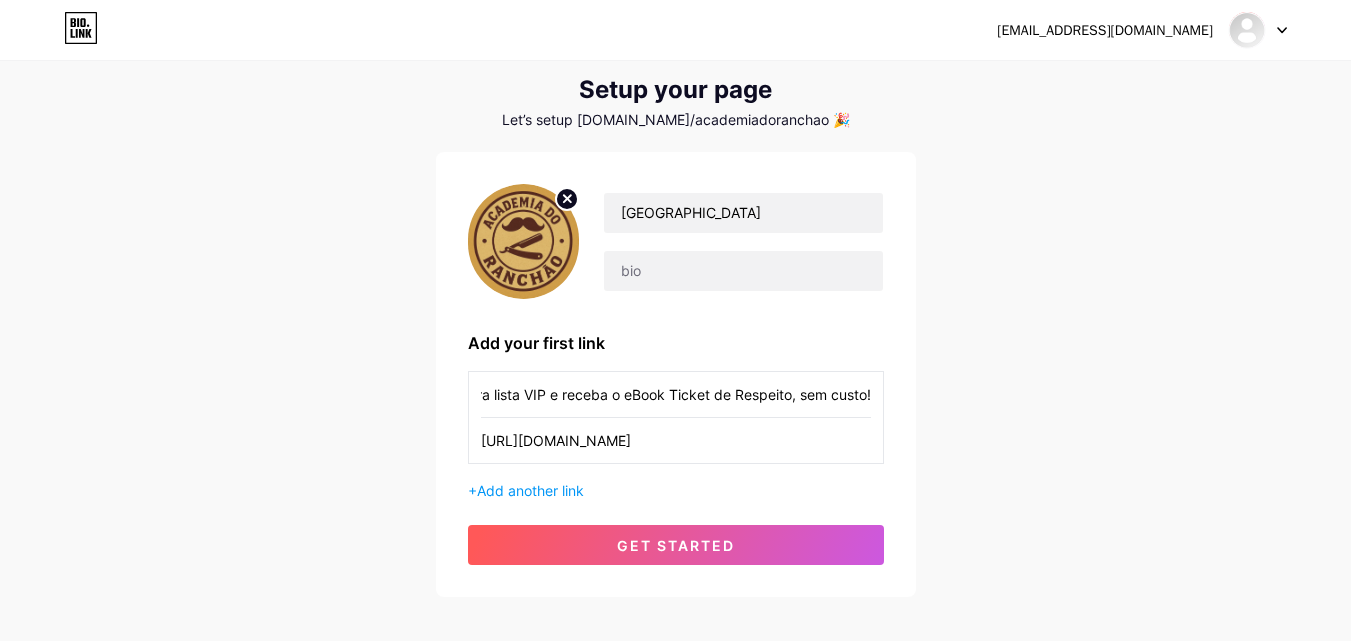 click on "[EMAIL_ADDRESS][DOMAIN_NAME]           Dashboard     Logout   Setup your page   Let’s setup [DOMAIN_NAME]/academiadoranchao 🎉               [GEOGRAPHIC_DATA]         Add your first link   Entre para lista VIP e receba o eBook Ticket de Respeito, sem custo!   [URL][DOMAIN_NAME]
+  Add another link     get started" at bounding box center [675, 304] 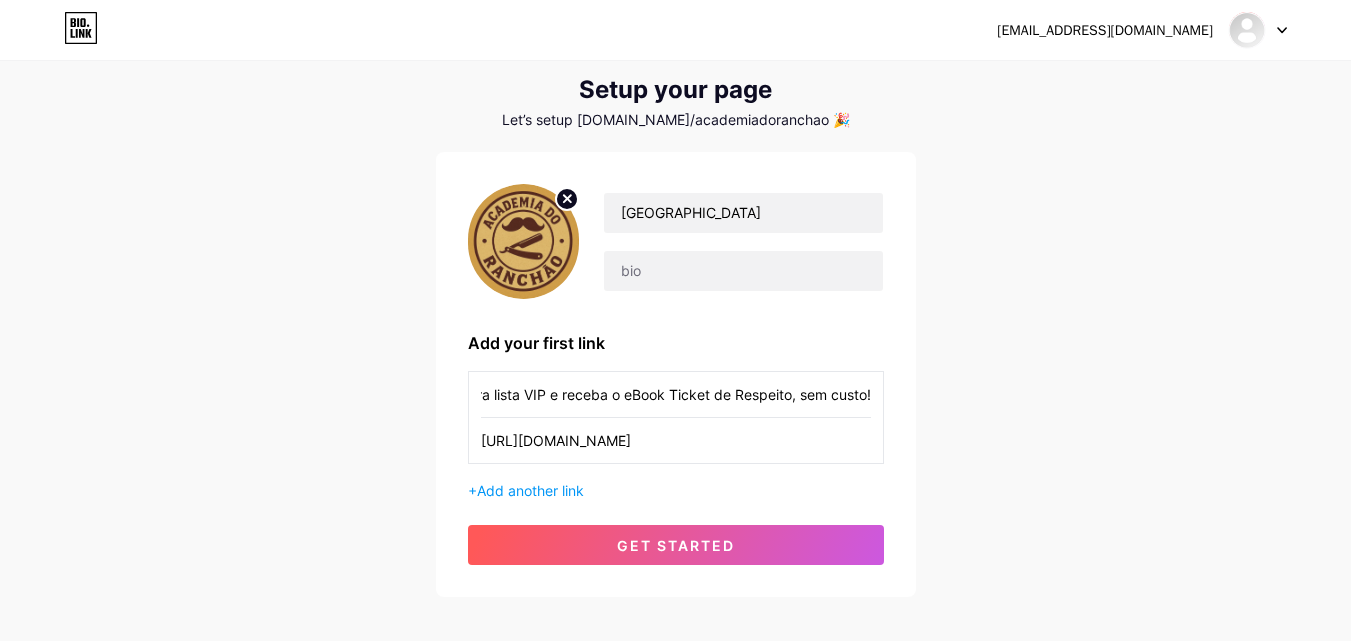 scroll, scrollTop: 0, scrollLeft: 0, axis: both 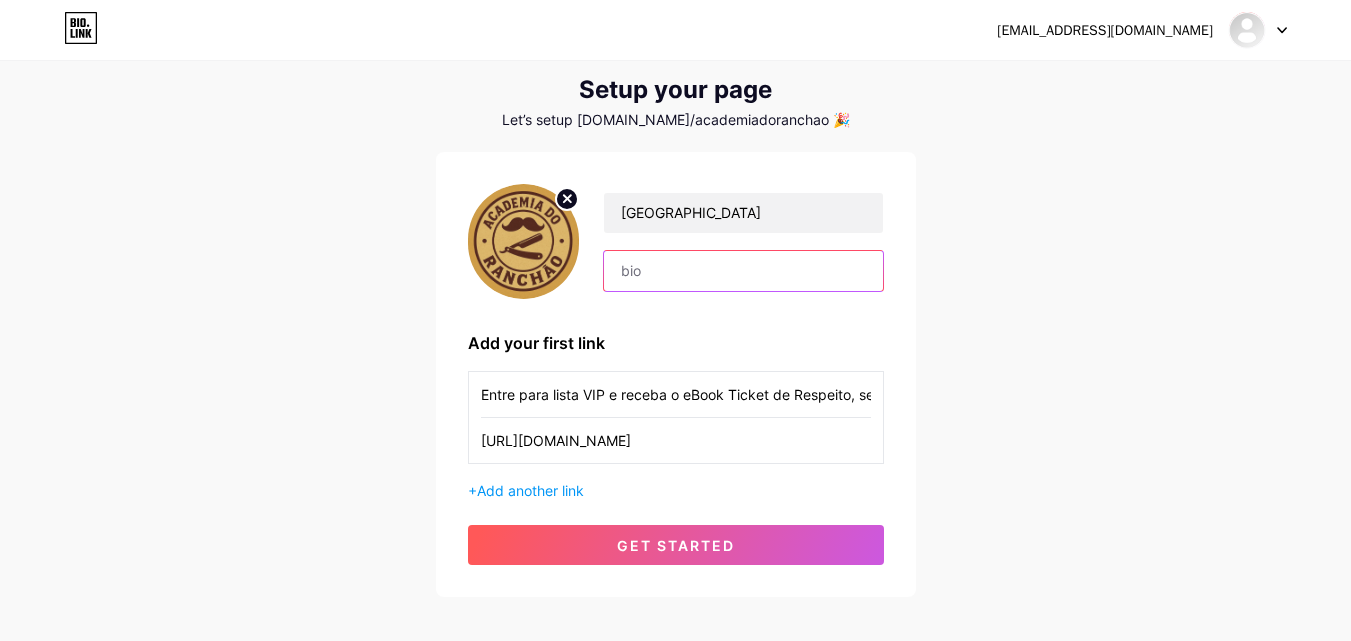 click at bounding box center (743, 271) 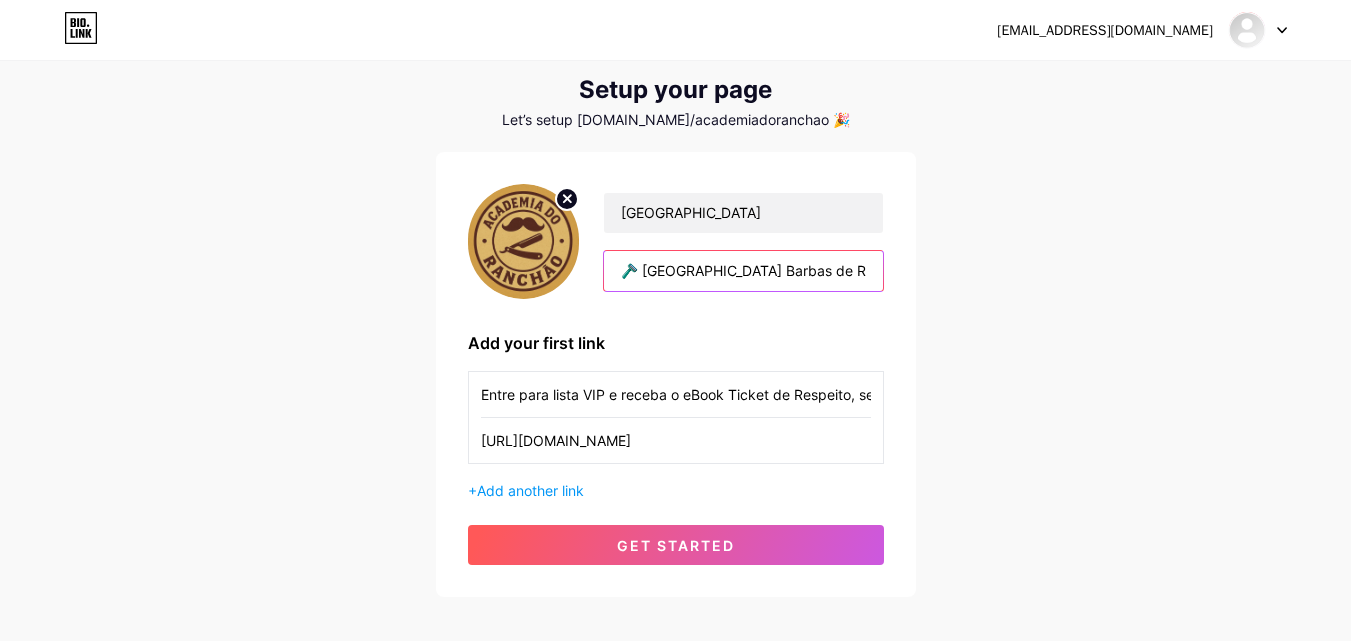 scroll, scrollTop: 0, scrollLeft: 604, axis: horizontal 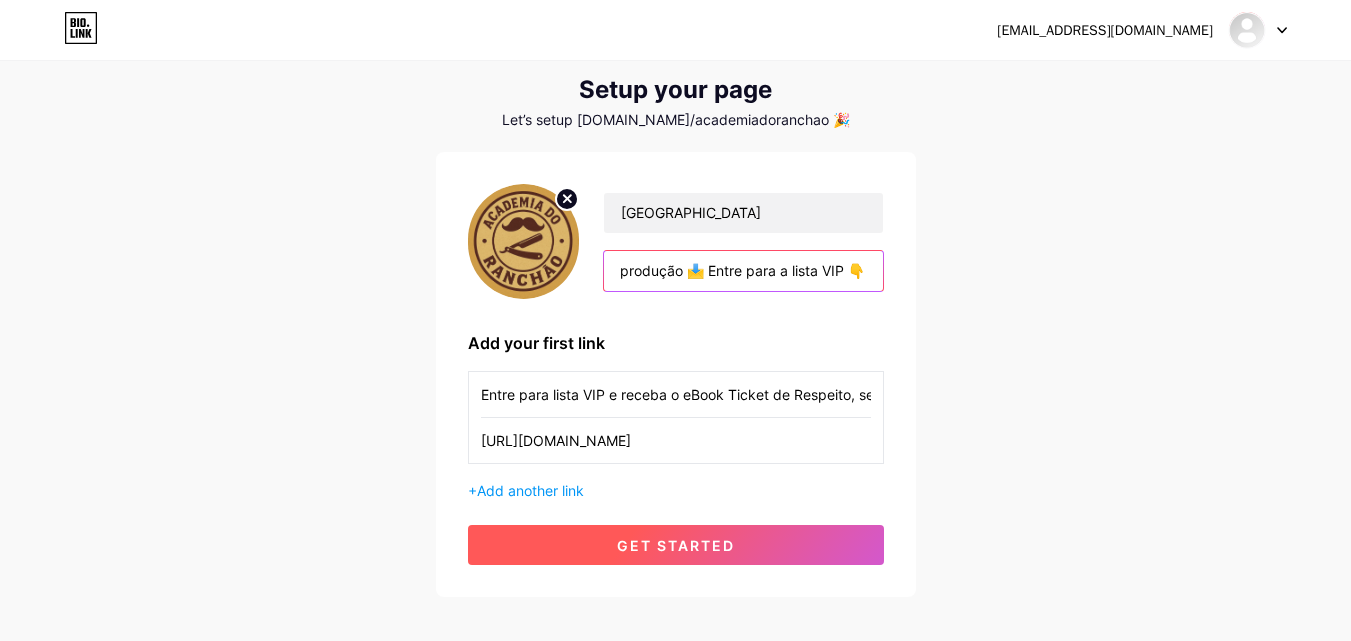 type on "🪒 [GEOGRAPHIC_DATA] Barbas de Respeito • Dicas & Cursos 🎥 Curso 100% prático em produção 📩 Entre para a lista VIP 👇" 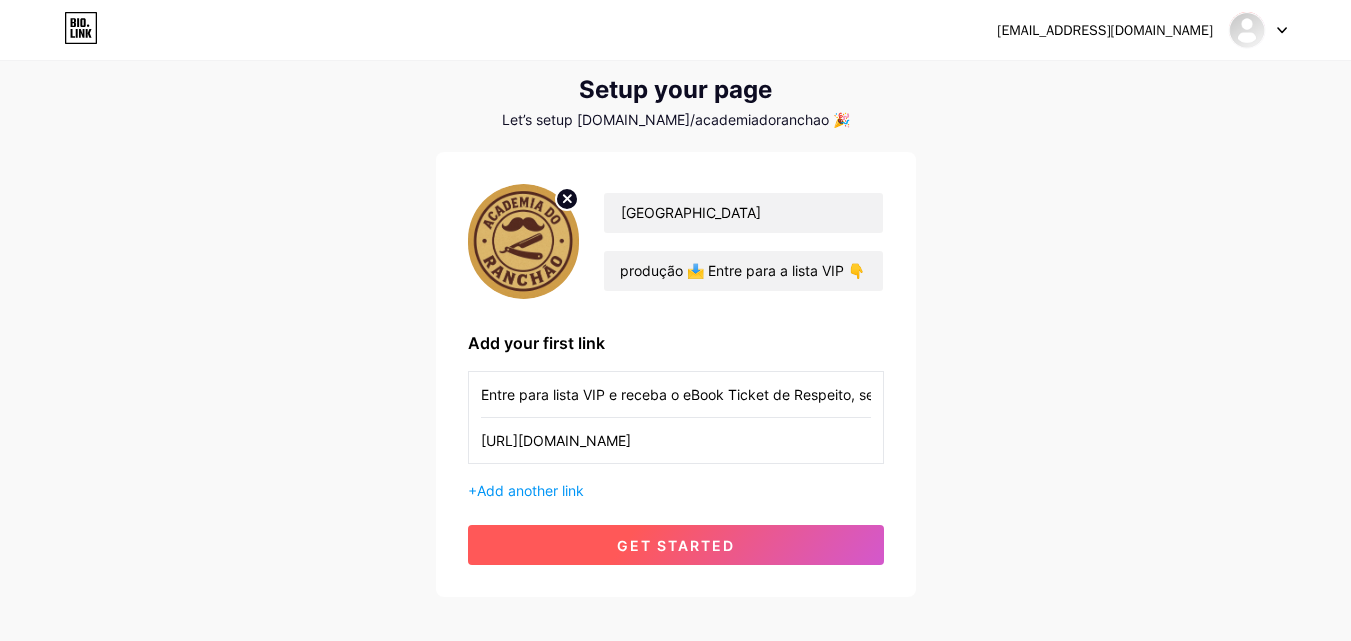 click on "get started" at bounding box center (676, 545) 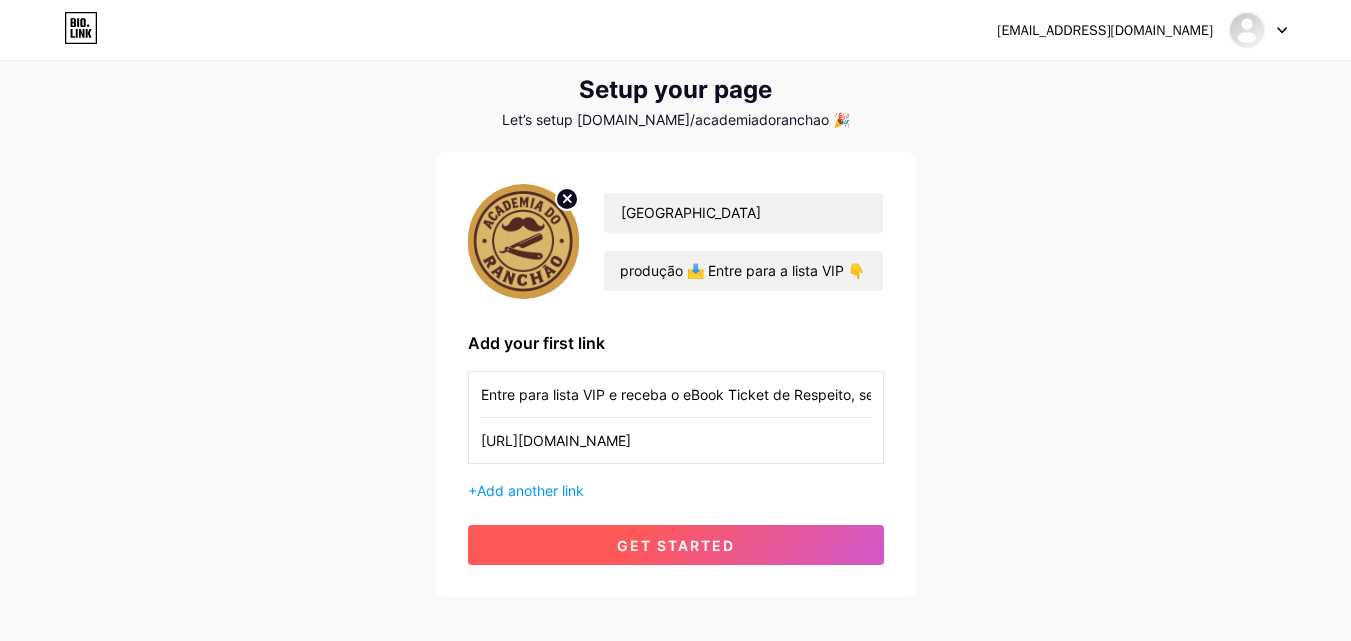 scroll, scrollTop: 0, scrollLeft: 0, axis: both 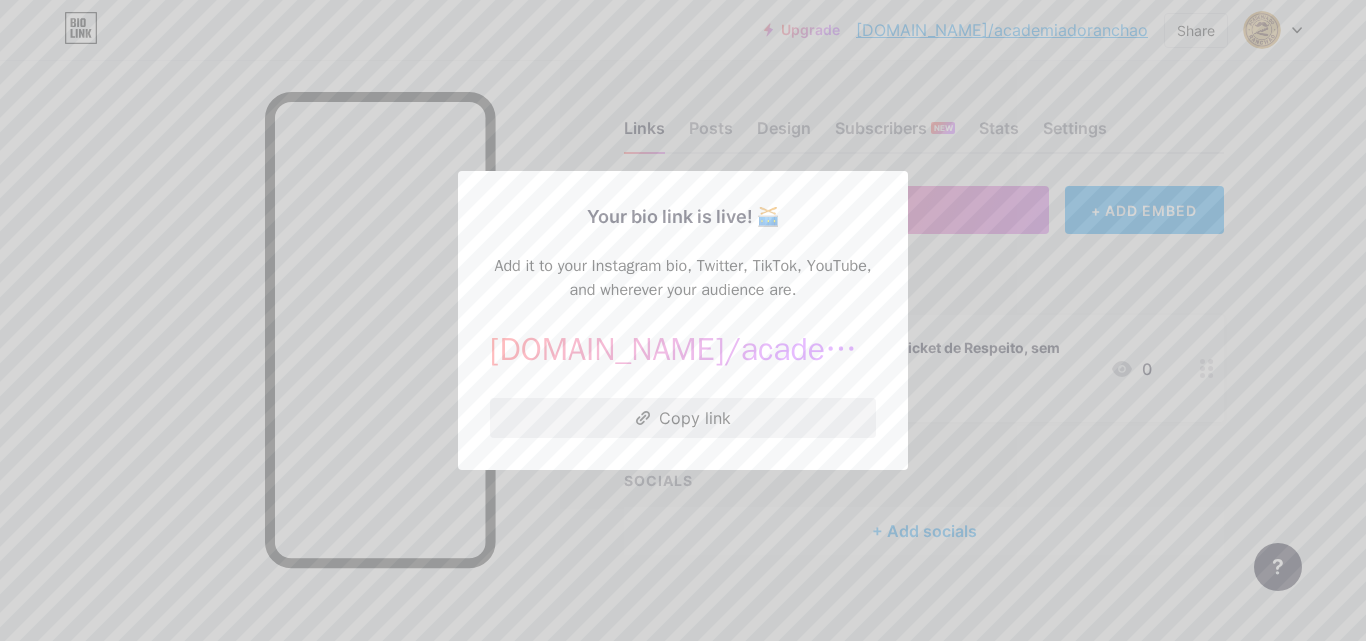 click on "Copy link" at bounding box center (683, 418) 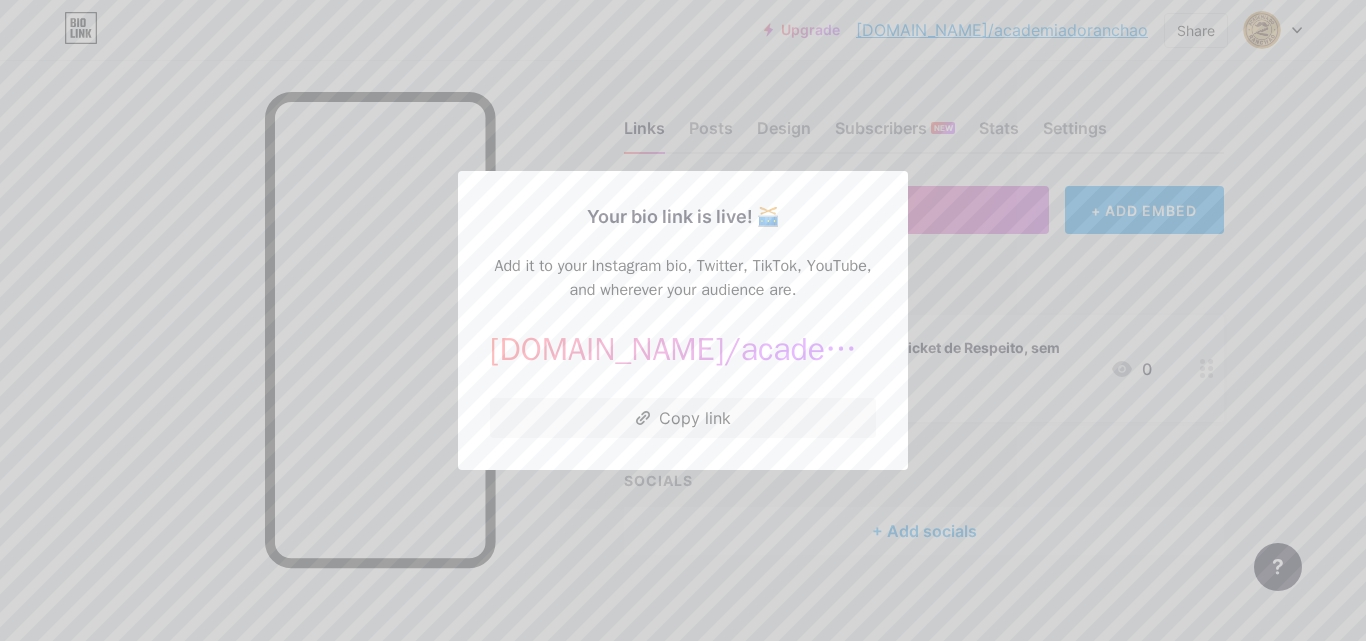 click at bounding box center (683, 320) 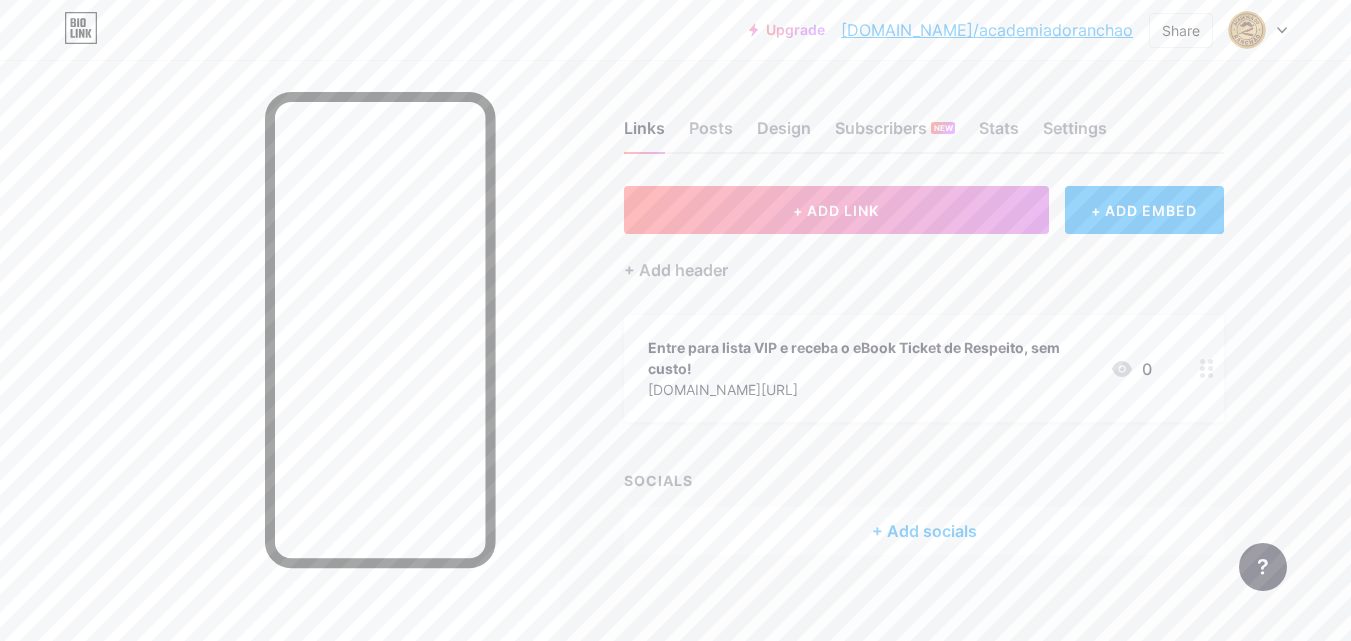 click on "+ Add socials" at bounding box center [924, 531] 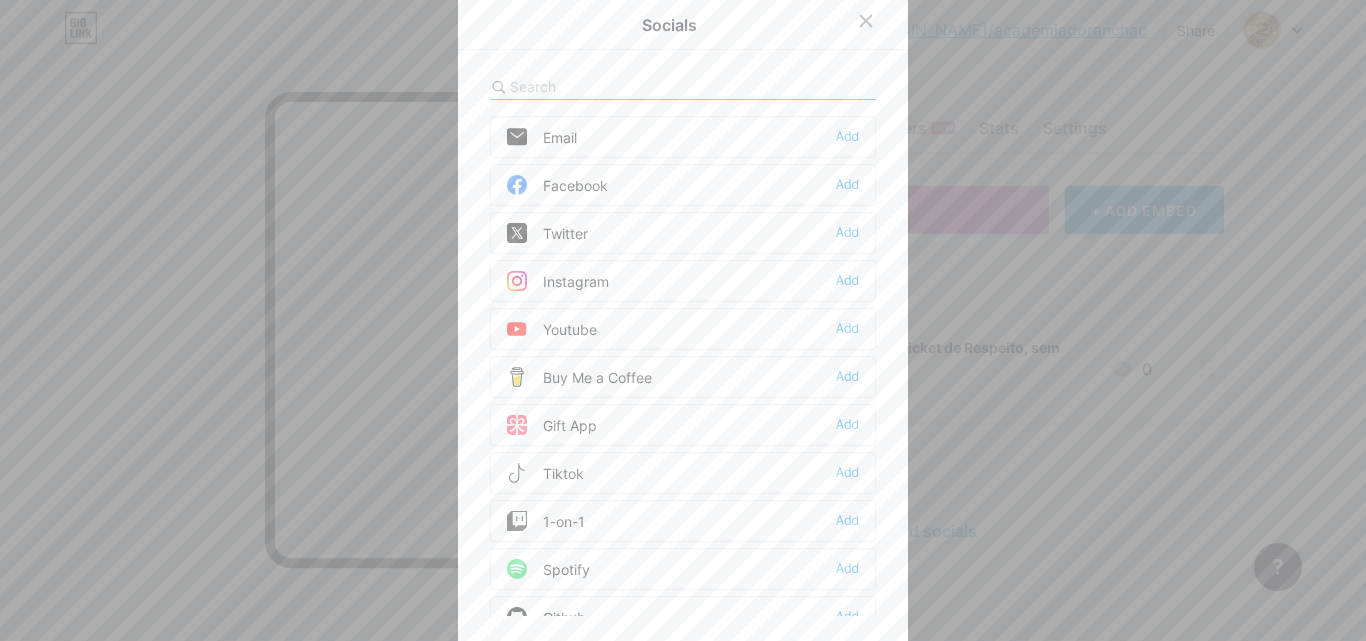 click on "Instagram
Add" at bounding box center [683, 281] 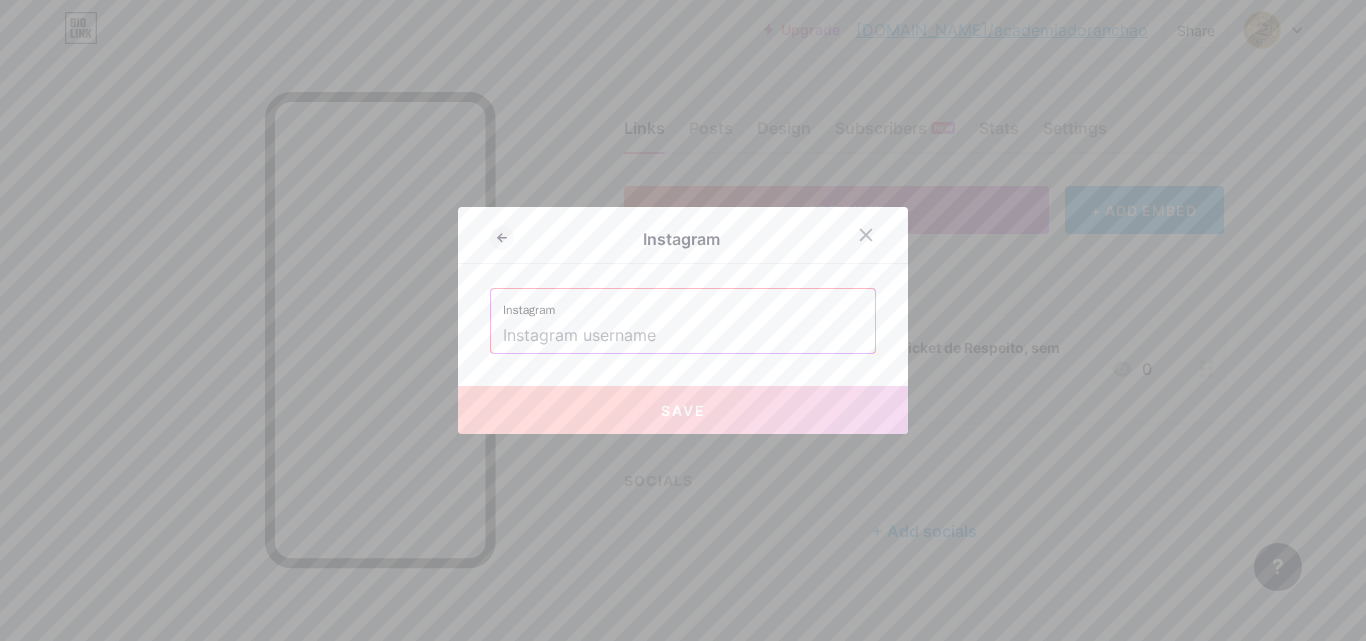 click at bounding box center (683, 336) 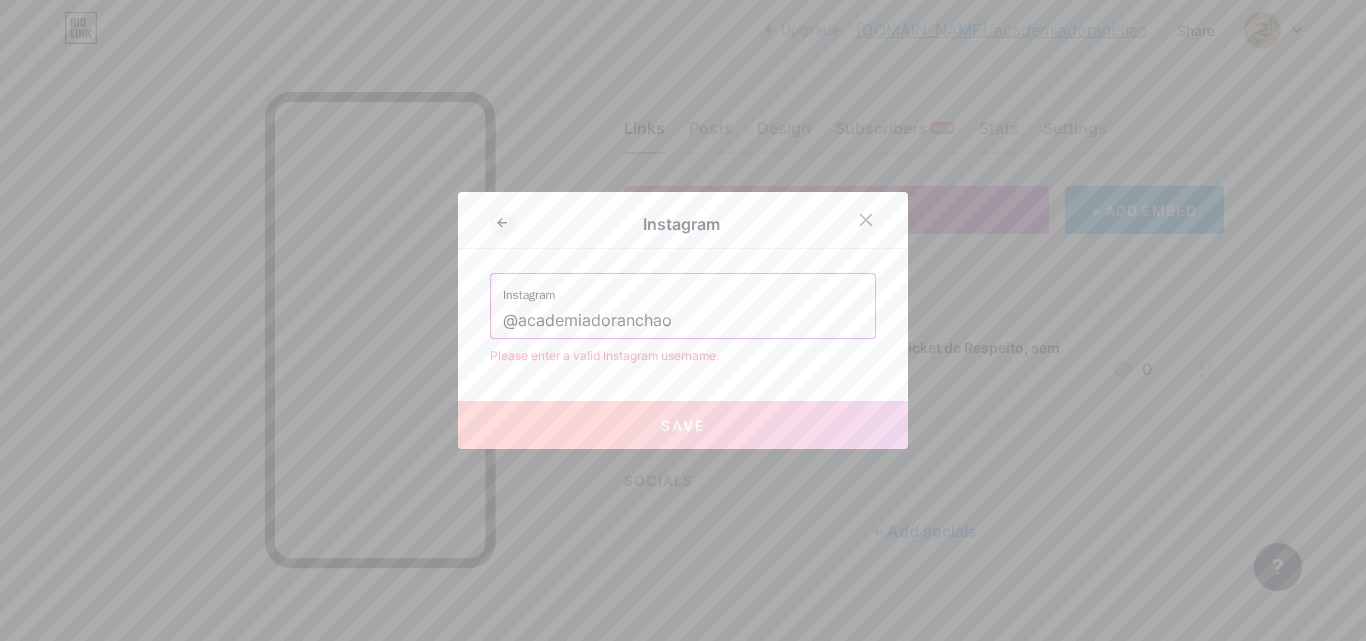 type on "@academiadoranchao" 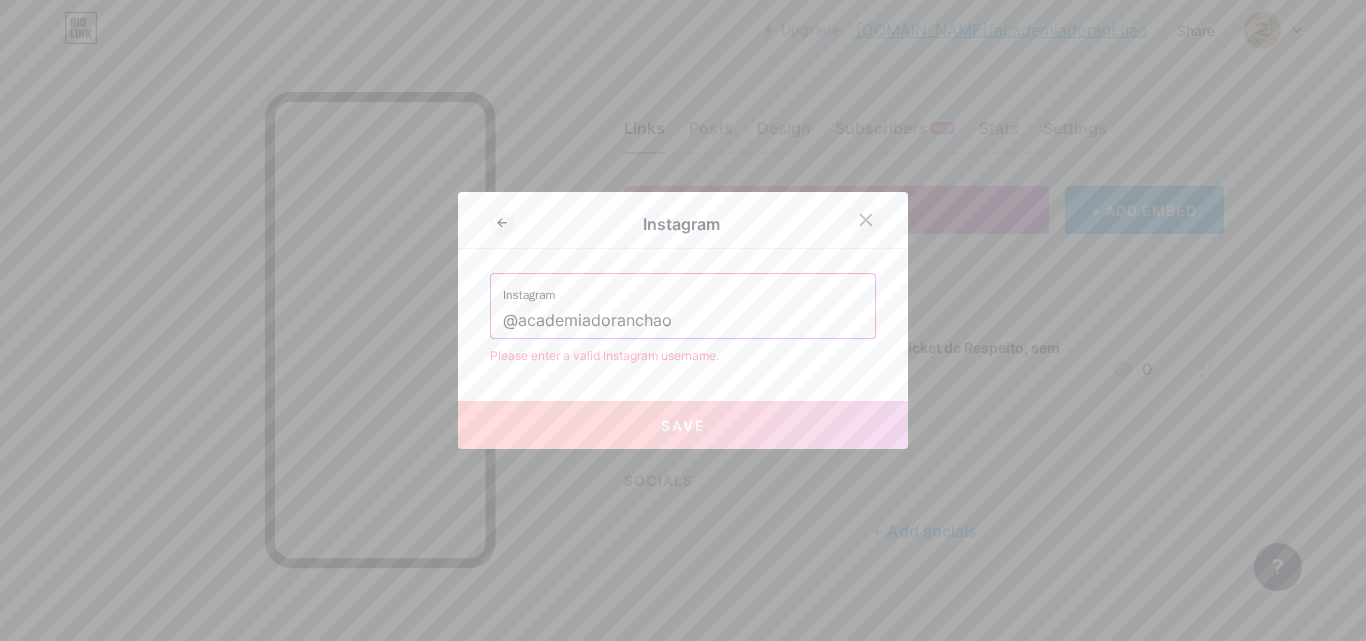 click at bounding box center (866, 220) 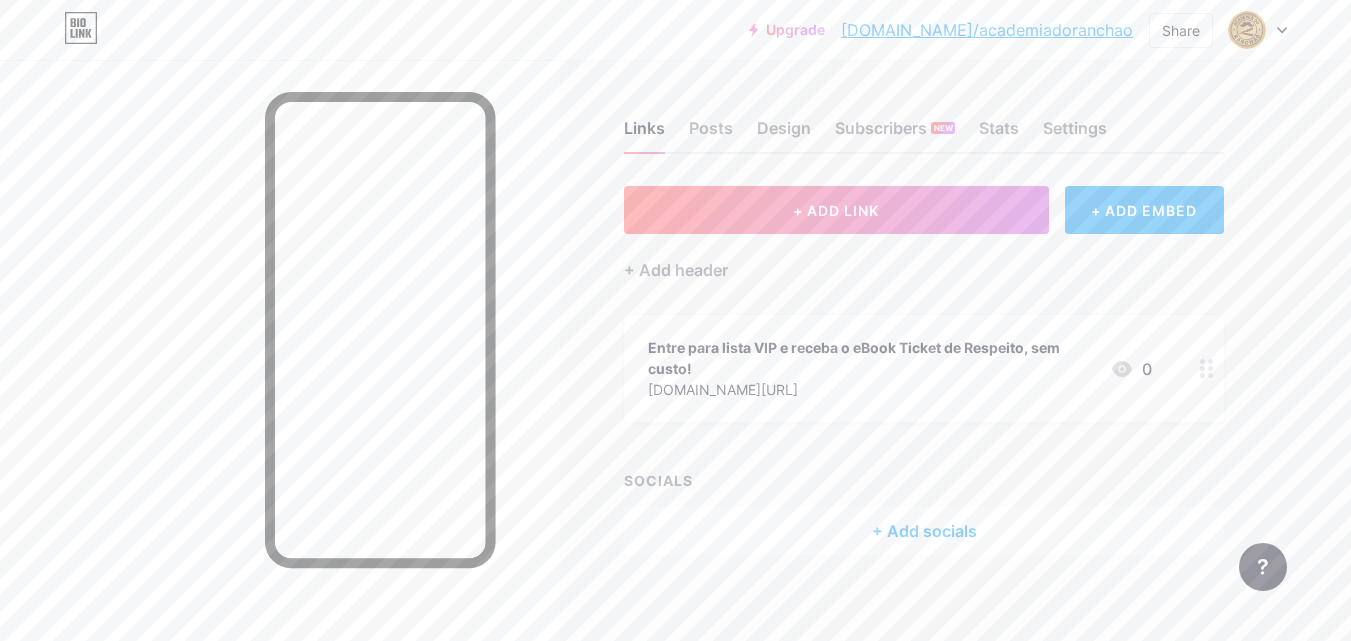 click on "+ Add socials" at bounding box center [924, 531] 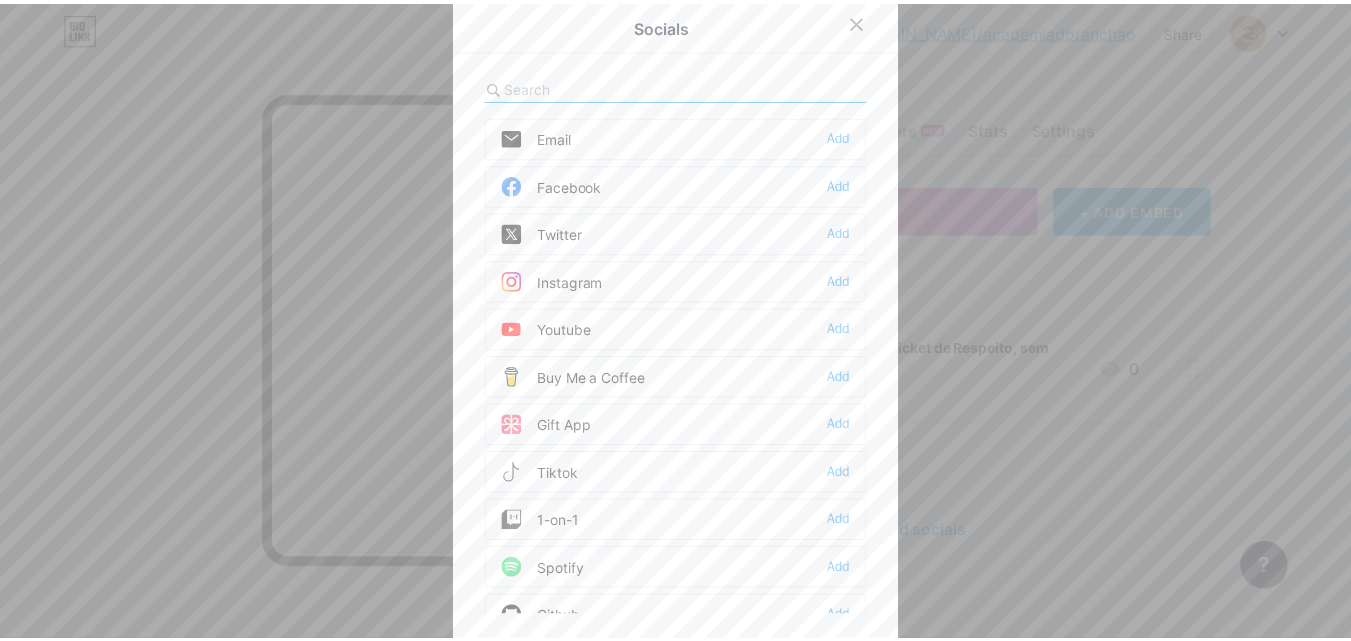 scroll, scrollTop: 100, scrollLeft: 0, axis: vertical 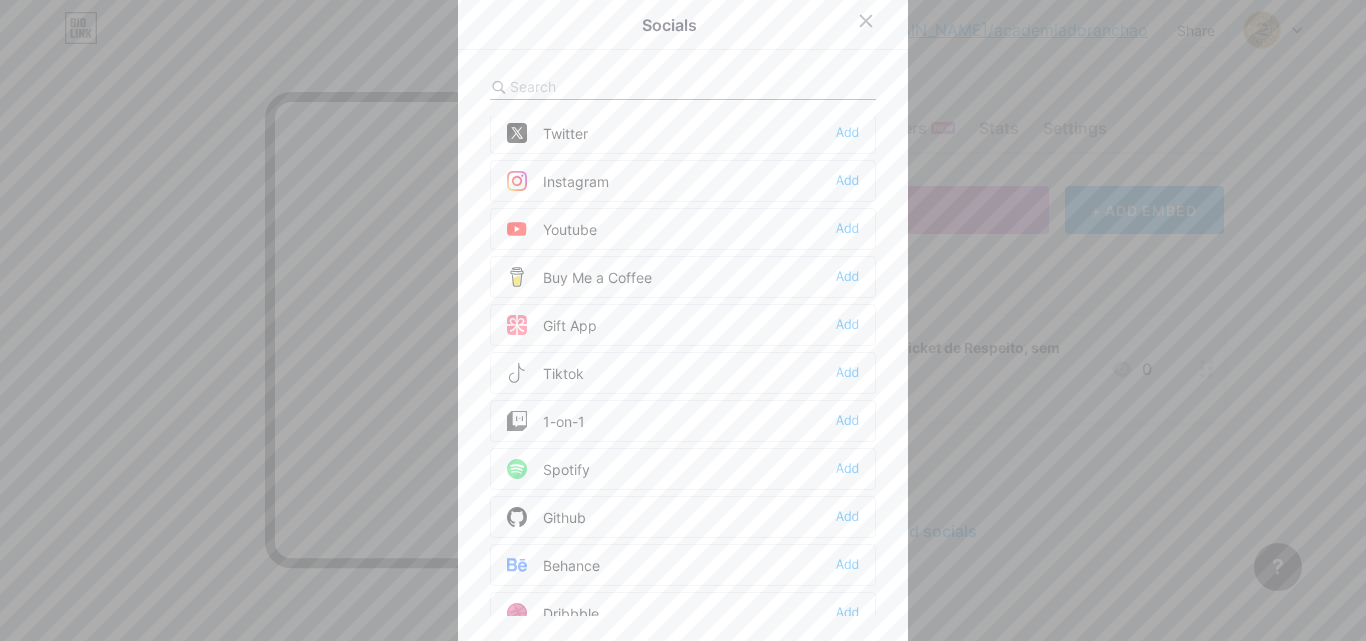click on "Tiktok
Add" at bounding box center [683, 373] 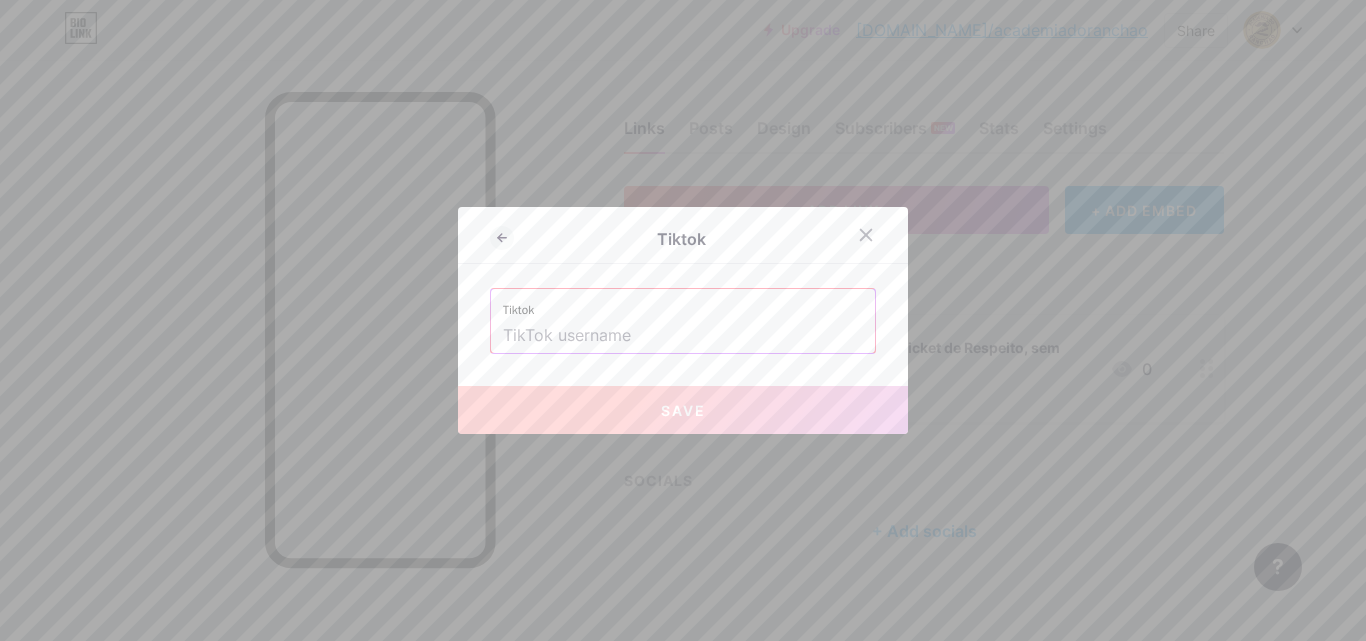 click at bounding box center [683, 336] 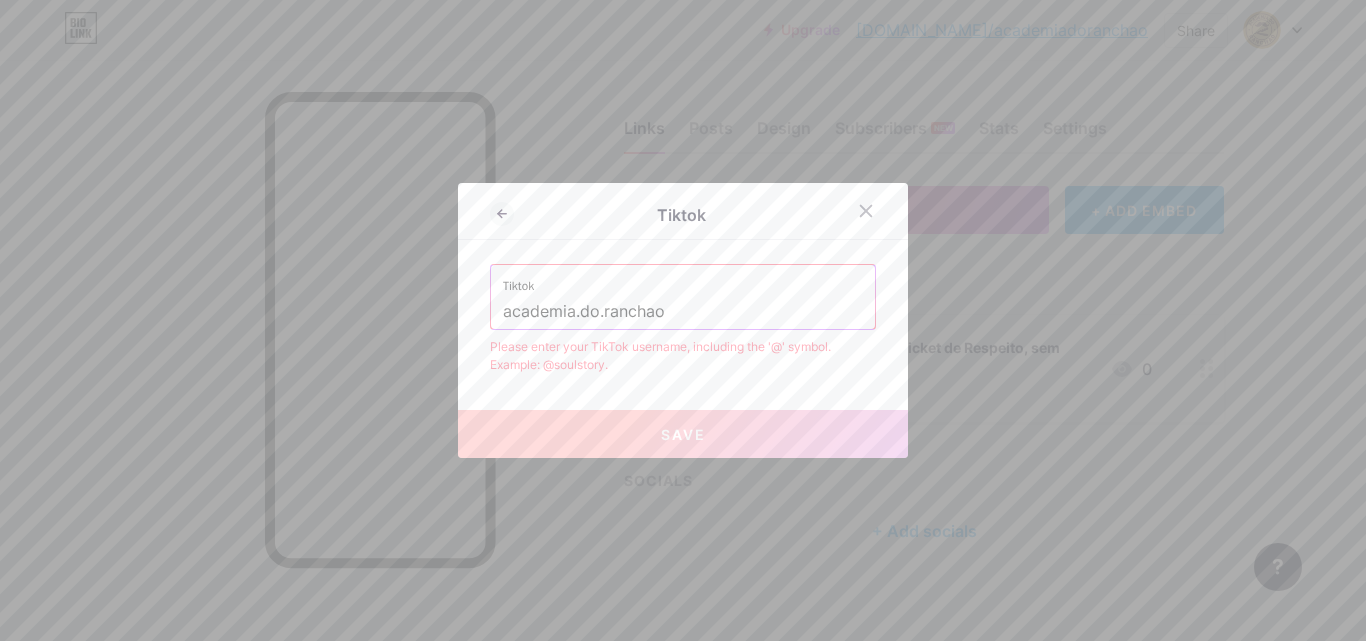 click on "Tiktok       Tiktok   academia.do.ranchao   Please enter your TikTok username, including the '@' symbol. Example: @soulstory.       Save" at bounding box center (683, 320) 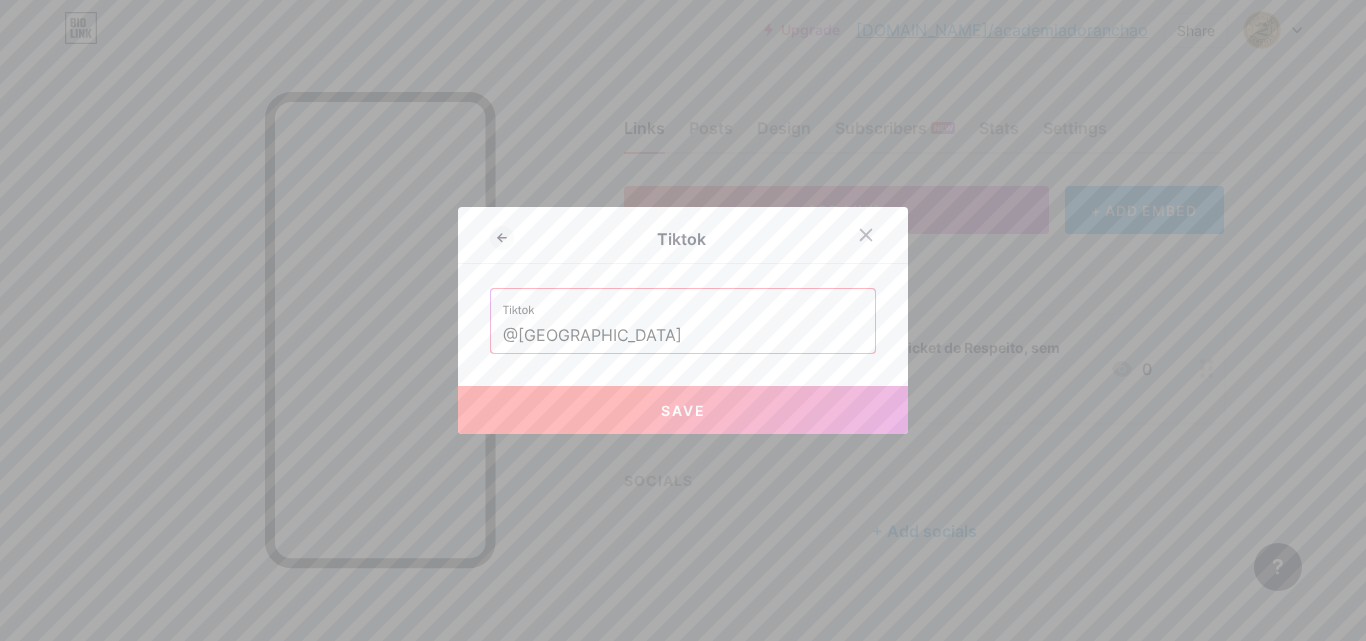 click on "Tiktok       Tiktok   @academia.do.ranchao         Save" at bounding box center (683, 320) 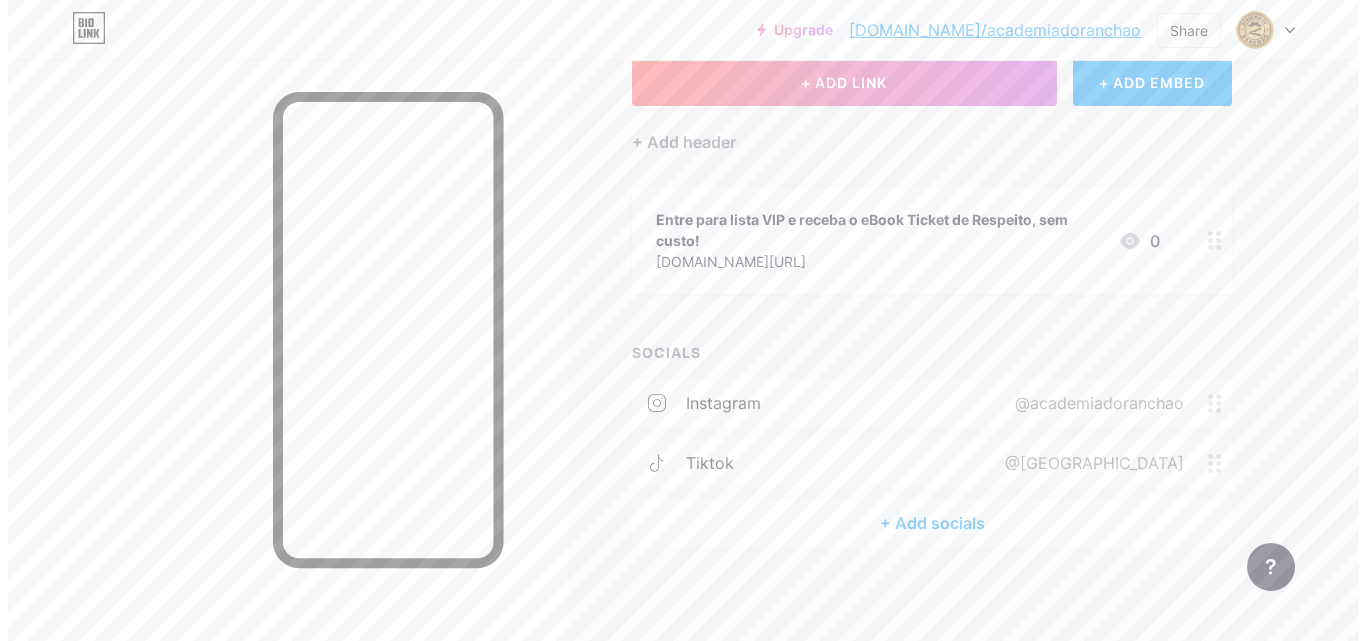 scroll, scrollTop: 133, scrollLeft: 0, axis: vertical 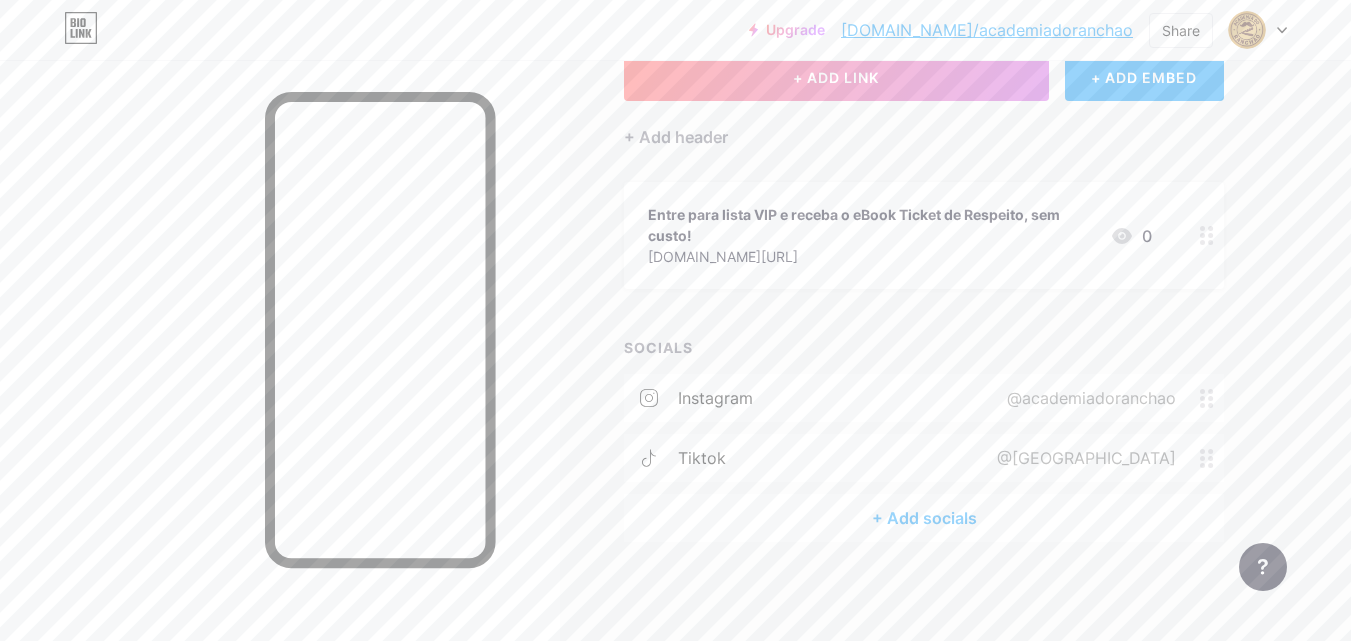 click on "@academiadoranchao" at bounding box center (1087, 398) 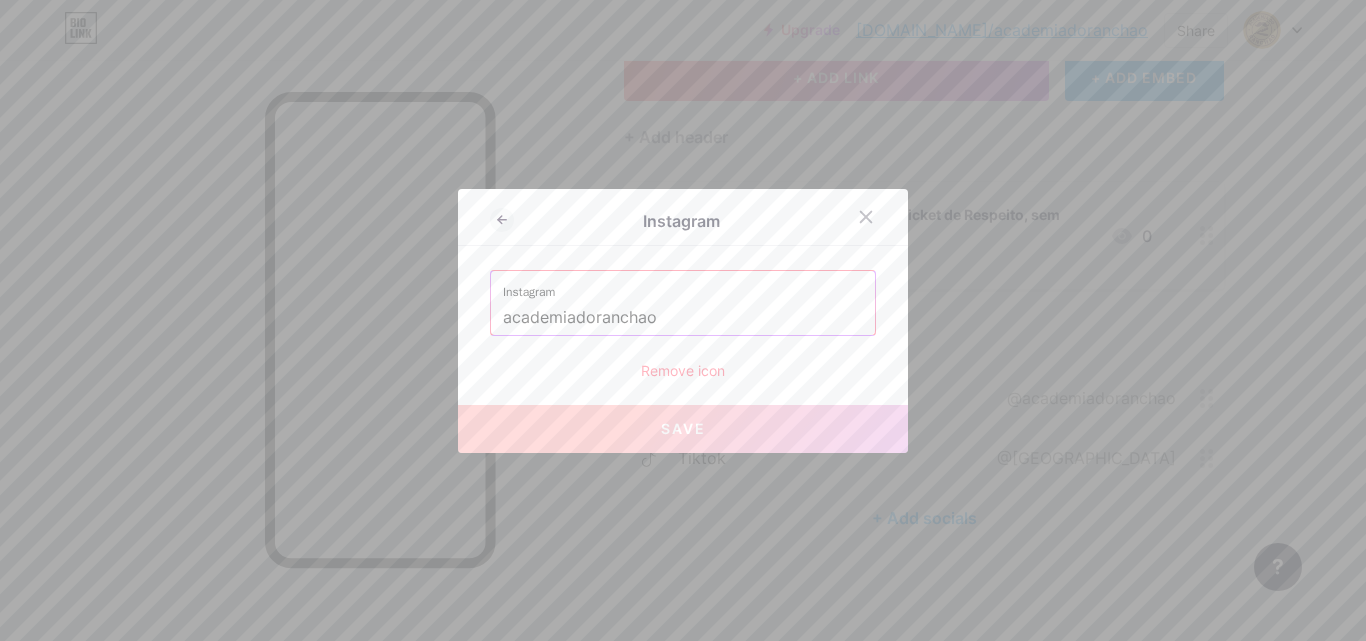 click on "academiadoranchao" at bounding box center [683, 318] 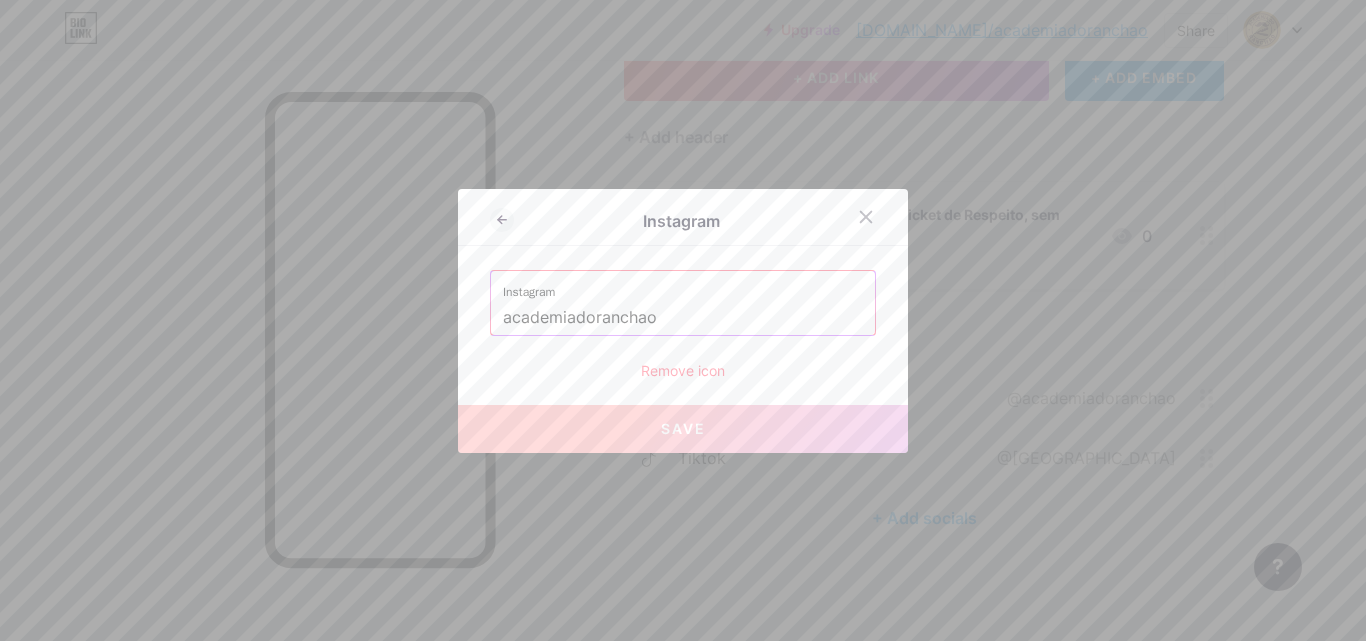 click on "academiadoranchao" at bounding box center [683, 318] 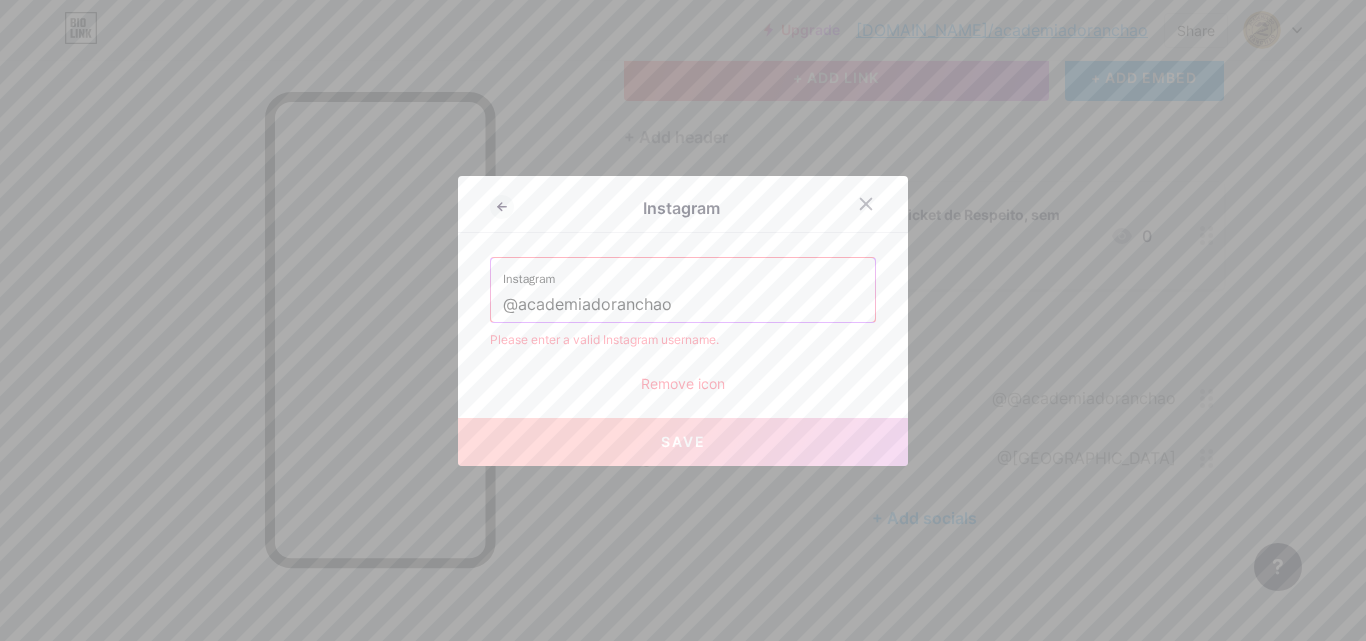 click on "Instagram   @academiadoranchao   Please enter a valid Instagram username.
Remove icon" at bounding box center [683, 325] 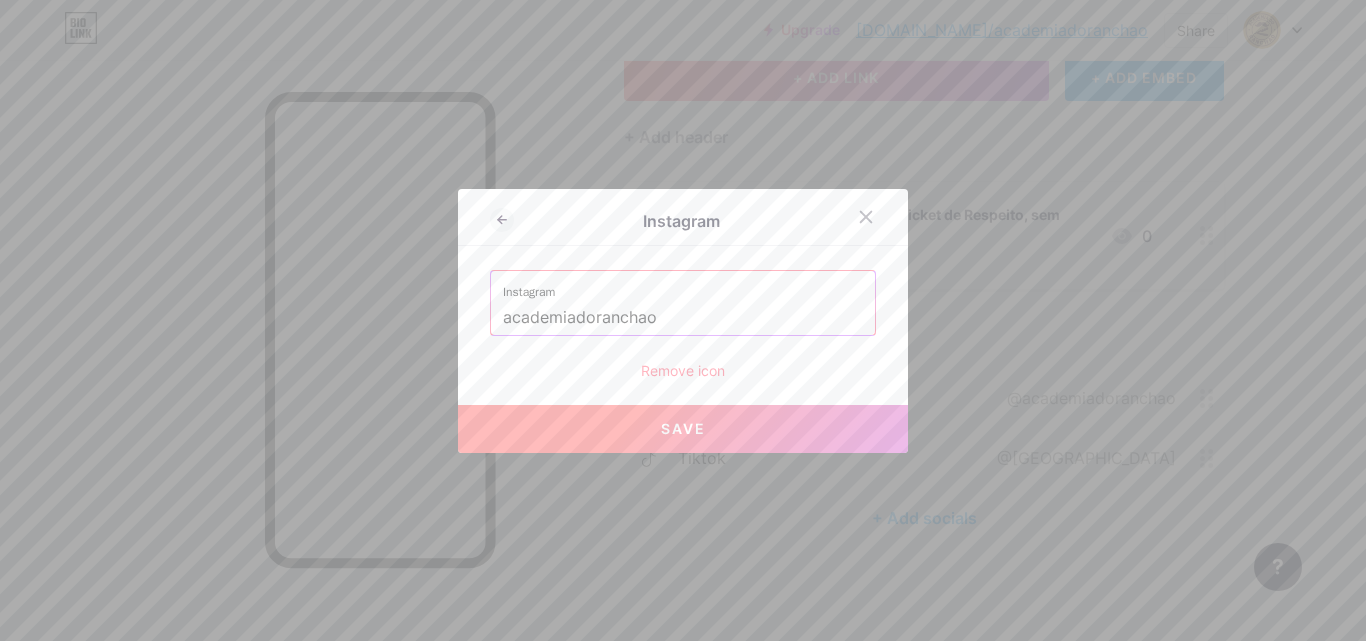 click on "Instagram       Instagram   academiadoranchao
Remove icon
Save" at bounding box center (683, 321) 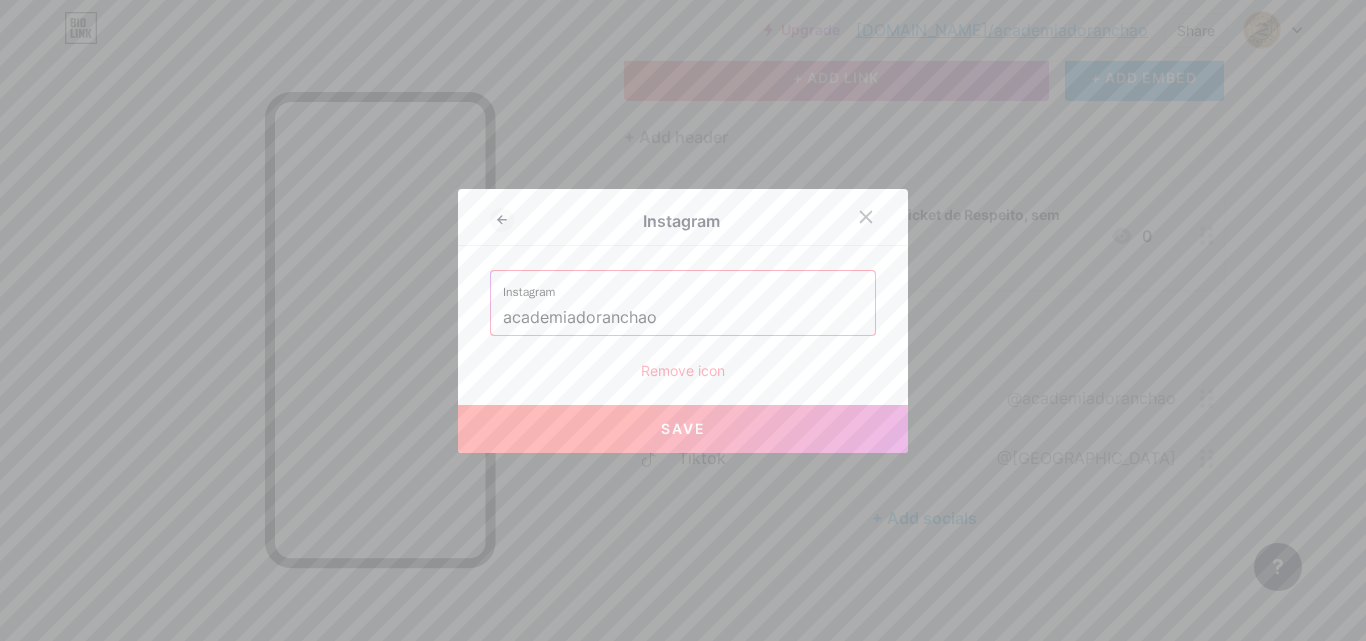 click on "Save" at bounding box center [683, 429] 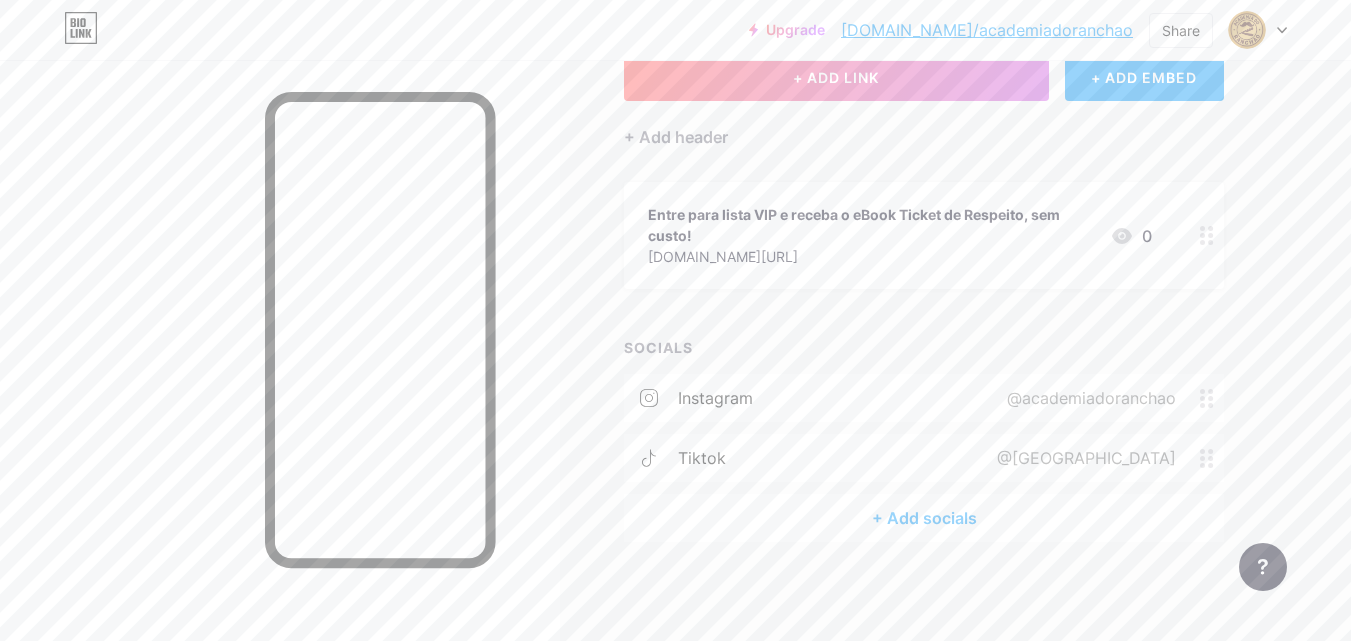 click on "+ Add socials" at bounding box center (924, 518) 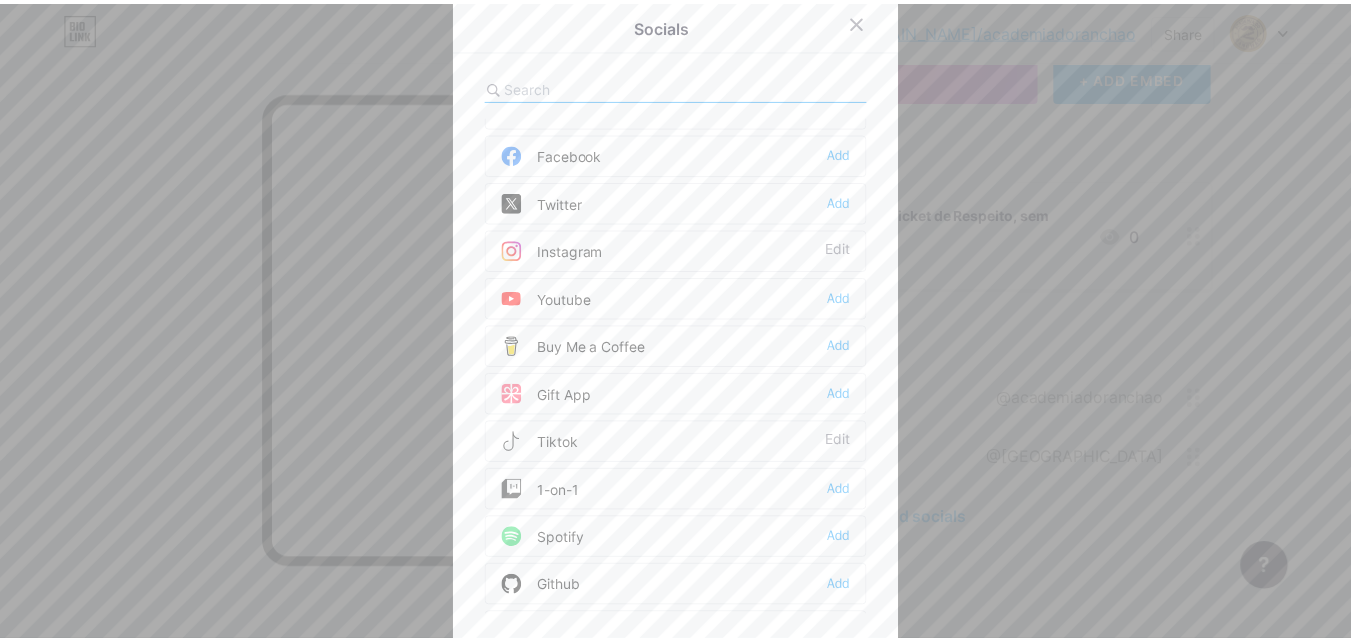 scroll, scrollTop: 0, scrollLeft: 0, axis: both 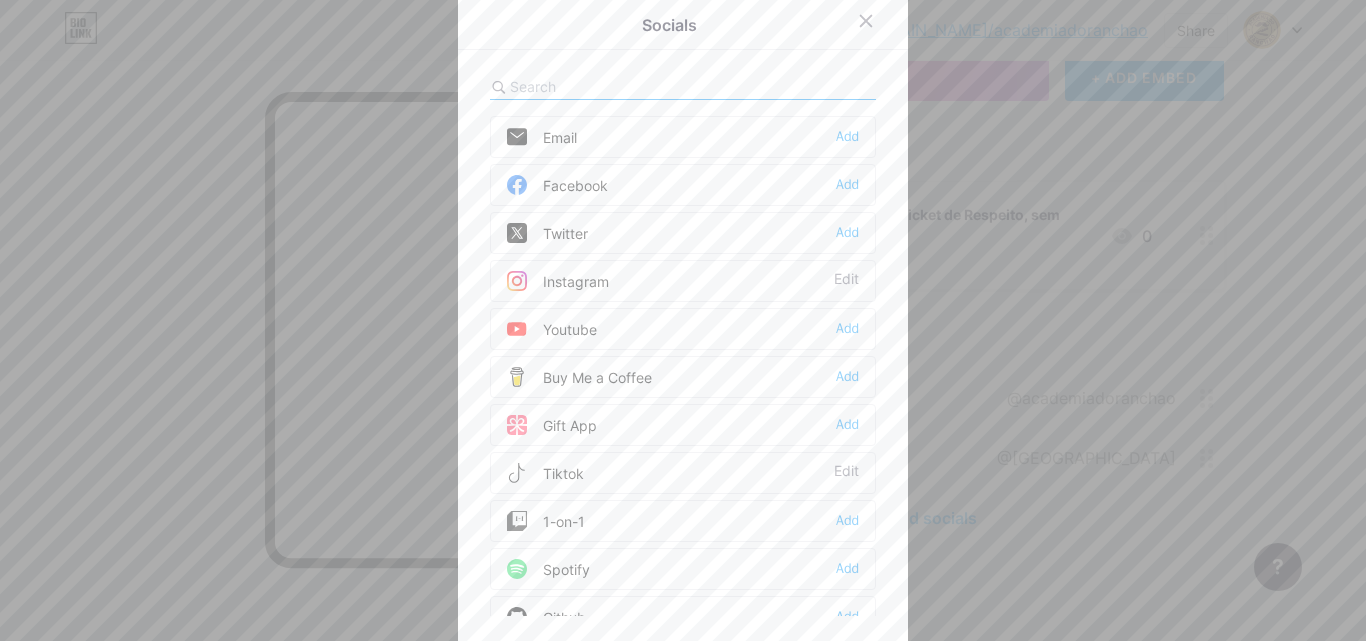 click at bounding box center (683, 320) 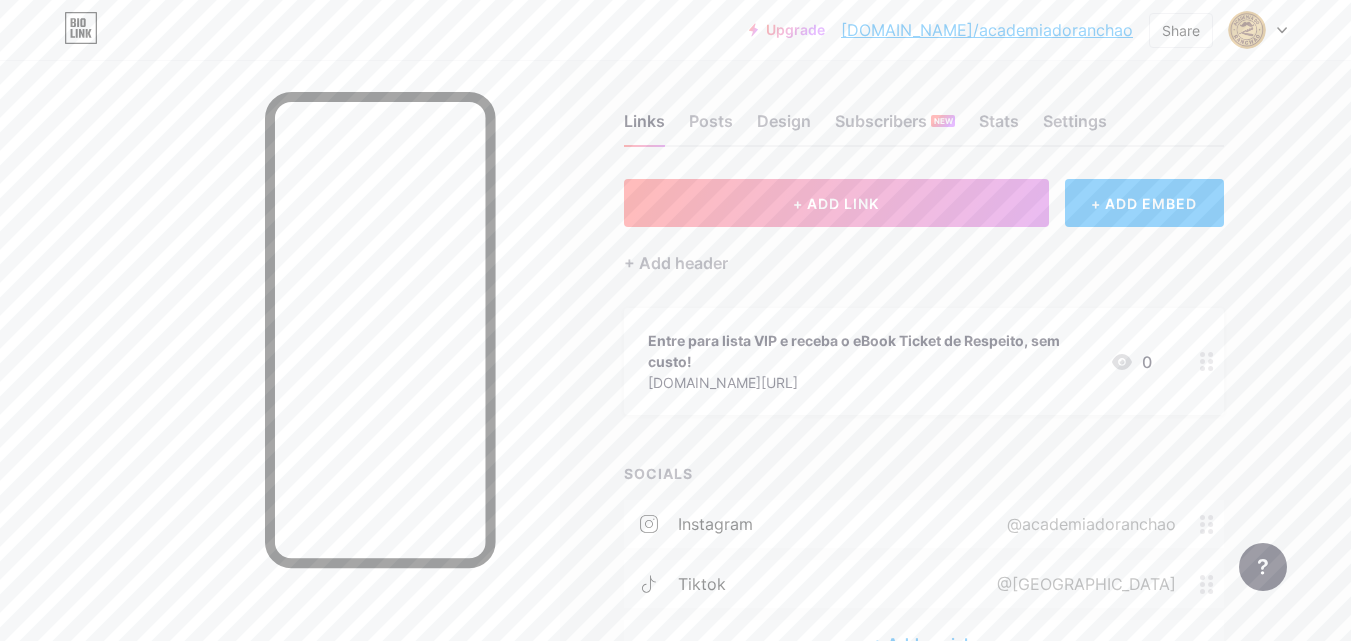 scroll, scrollTop: 0, scrollLeft: 0, axis: both 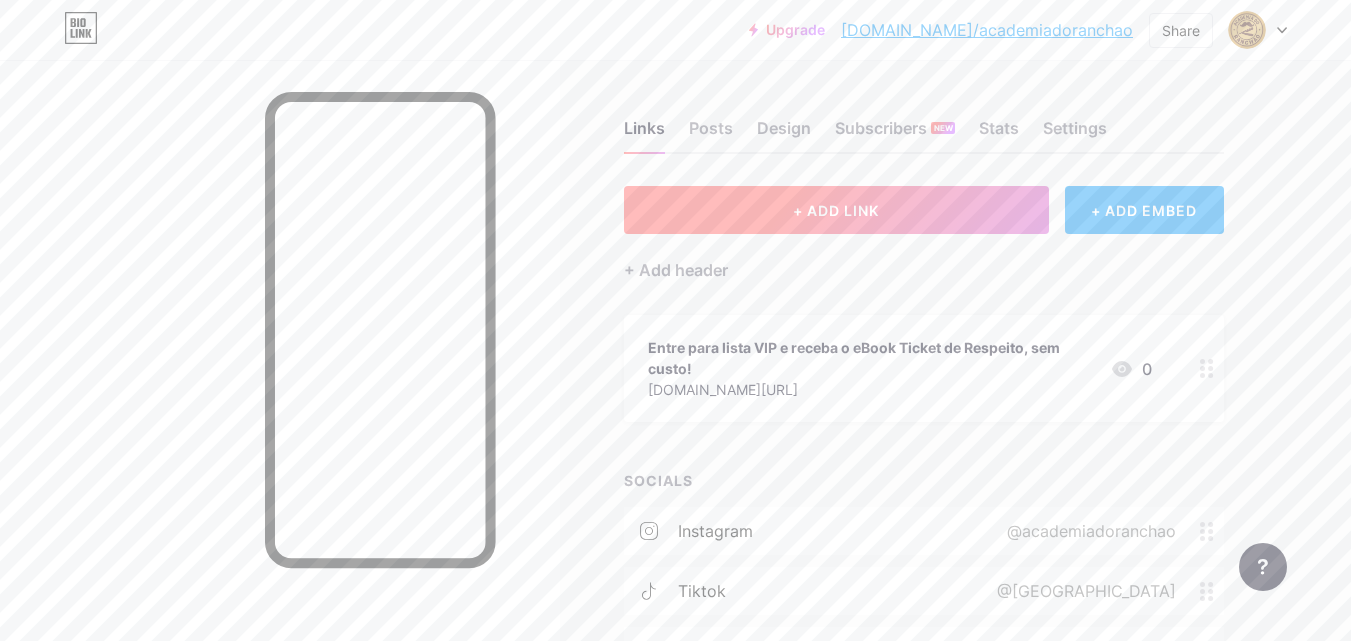click on "+ ADD LINK" at bounding box center (836, 210) 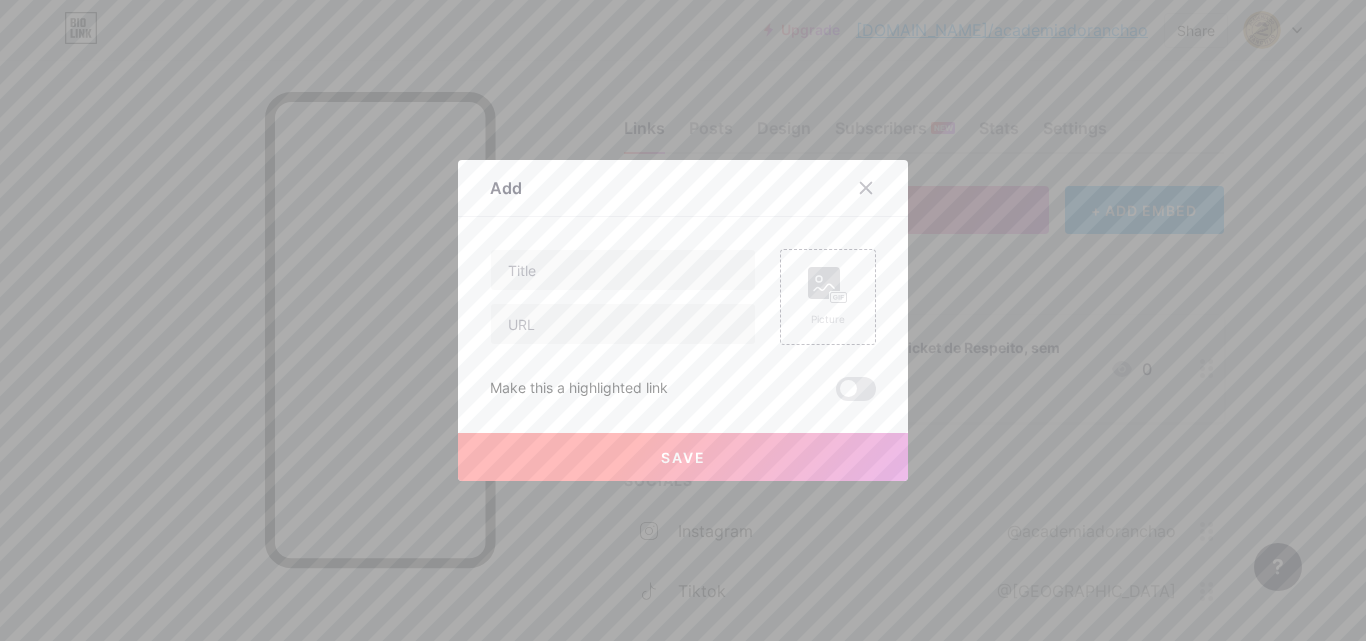 click at bounding box center (878, 188) 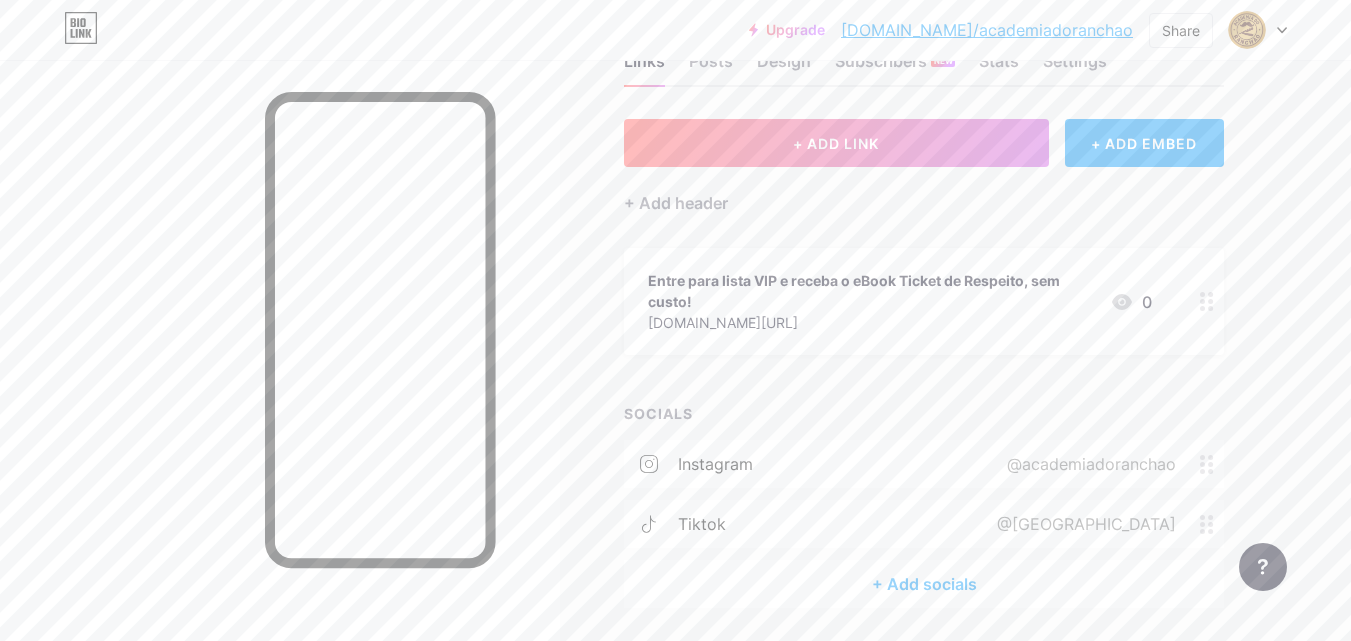 scroll, scrollTop: 0, scrollLeft: 0, axis: both 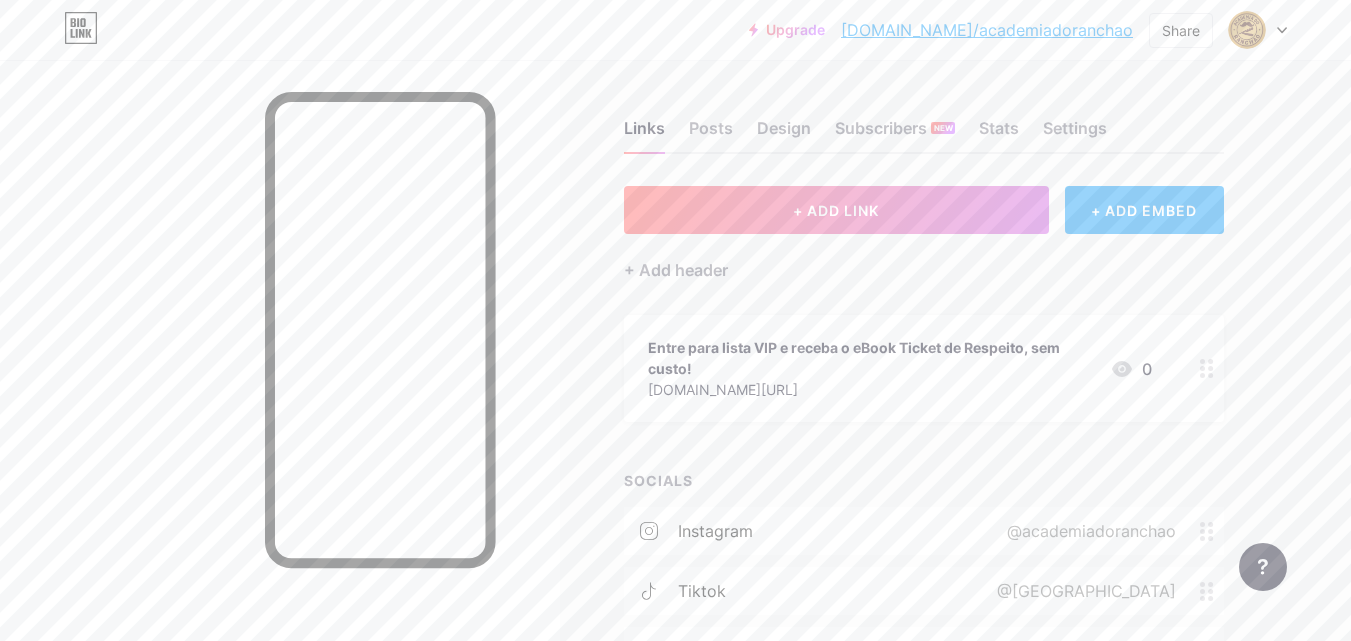 click on "[DOMAIN_NAME]/academiadoranchao" at bounding box center [987, 30] 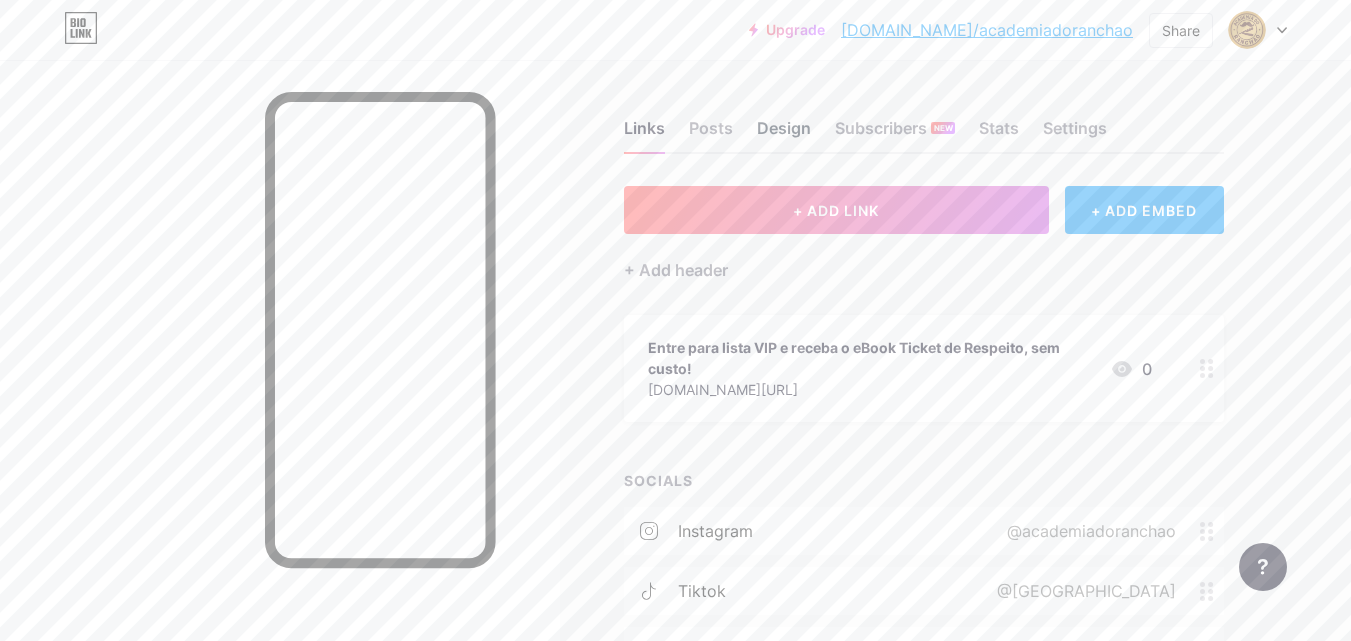 click on "Design" at bounding box center (784, 134) 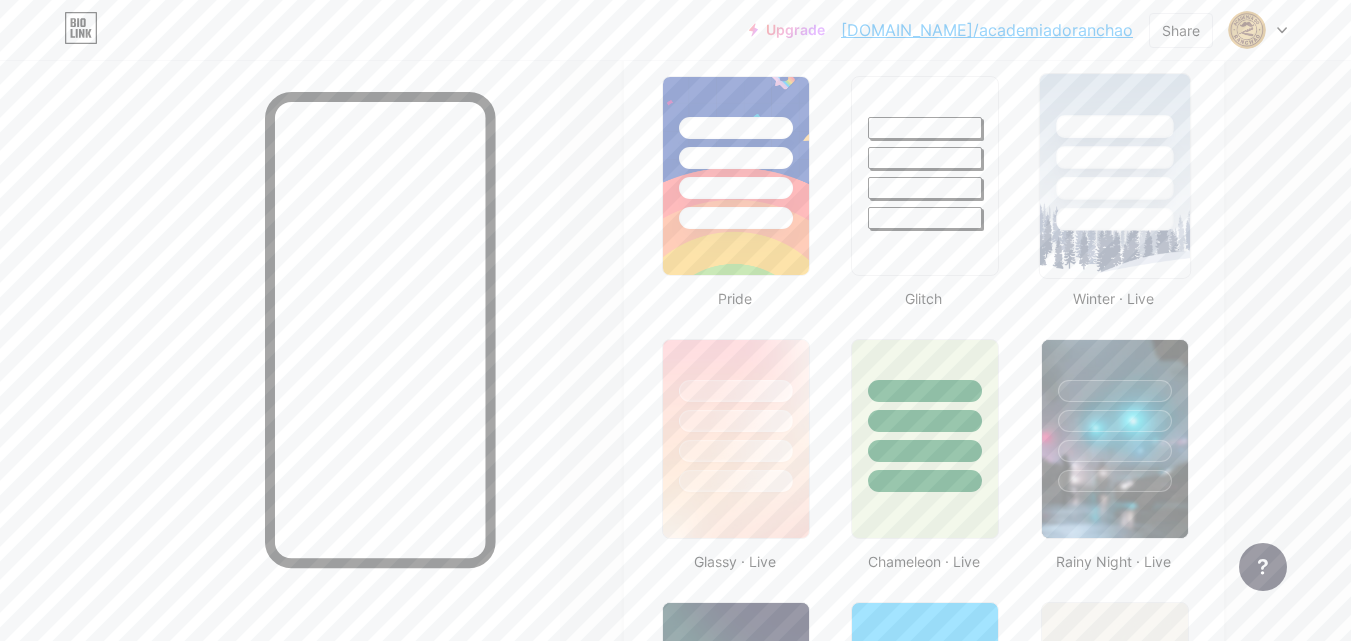 scroll, scrollTop: 800, scrollLeft: 0, axis: vertical 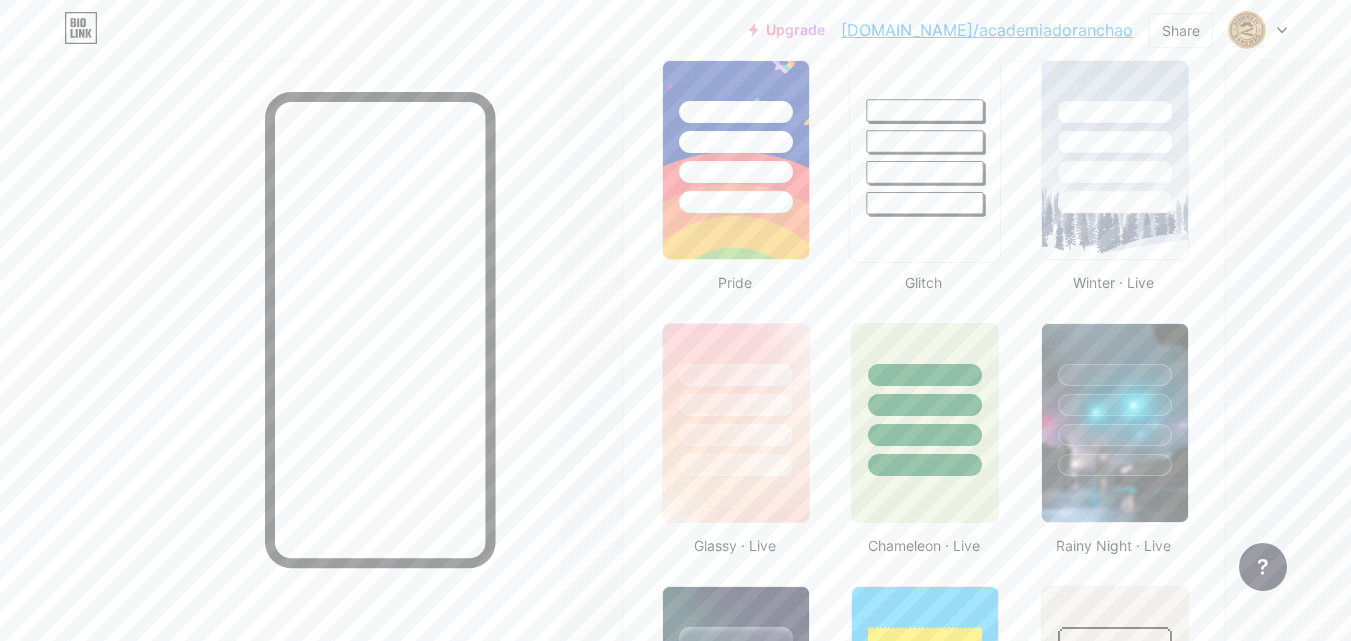click at bounding box center (925, 172) 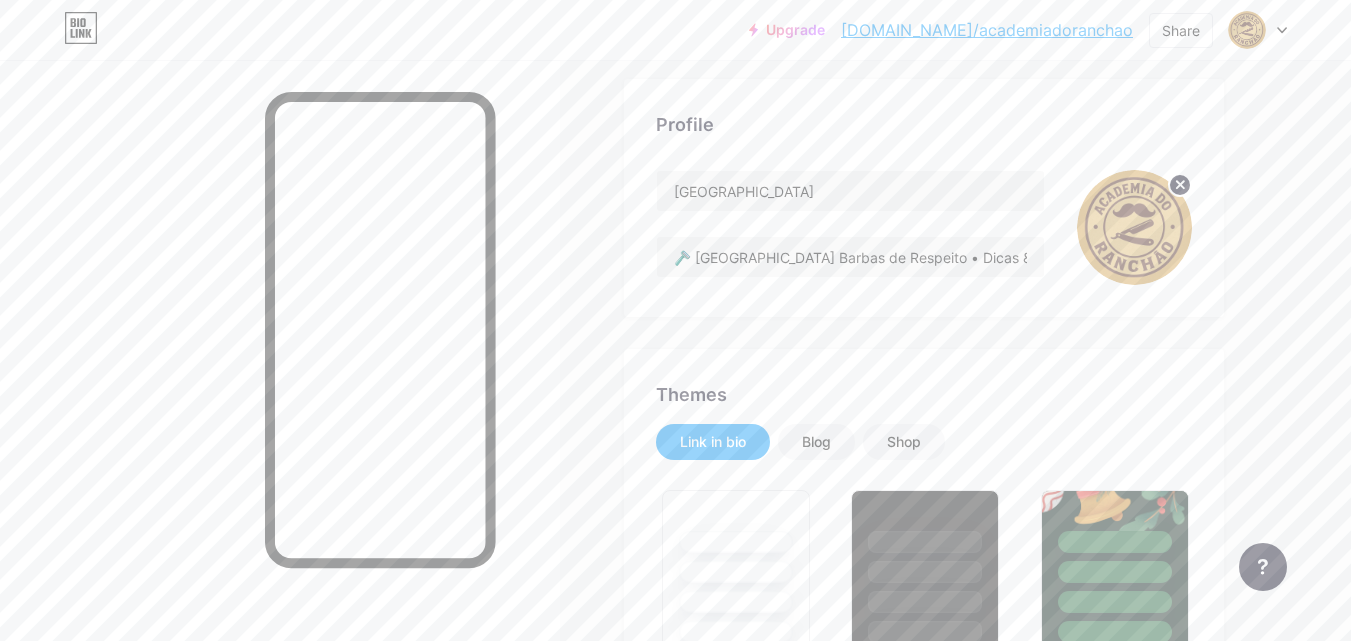 scroll, scrollTop: 0, scrollLeft: 0, axis: both 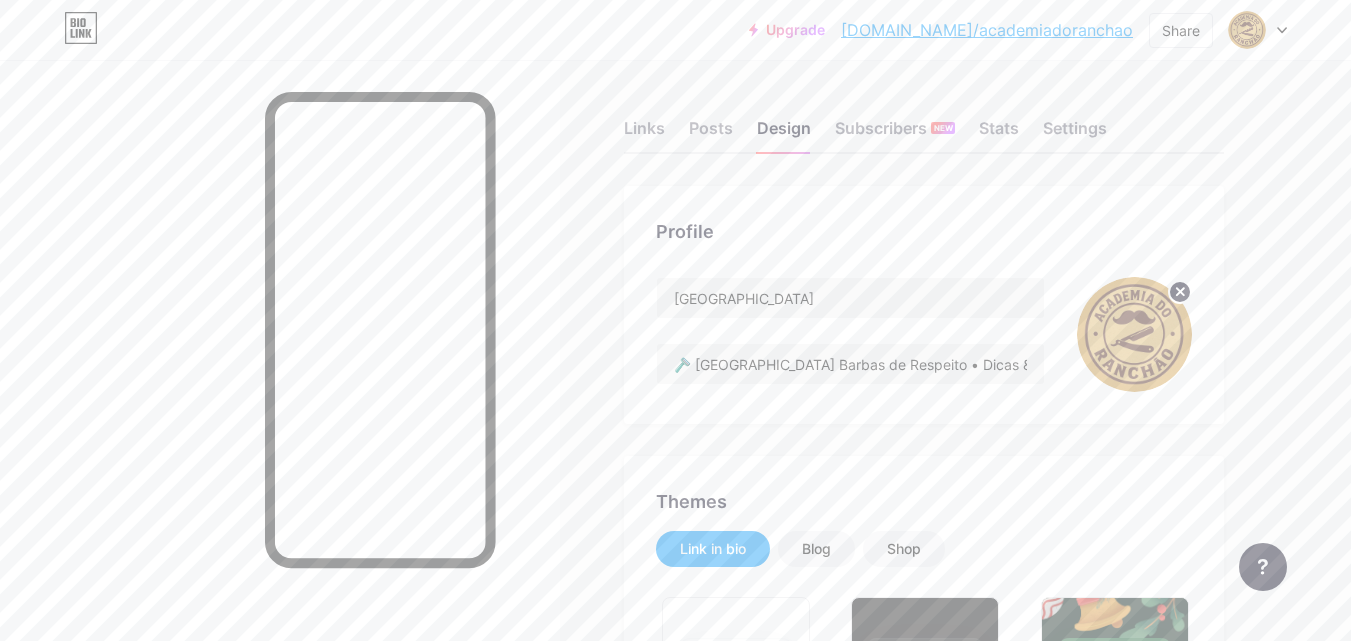 click on "[DOMAIN_NAME]/academiadoranchao" at bounding box center (987, 30) 